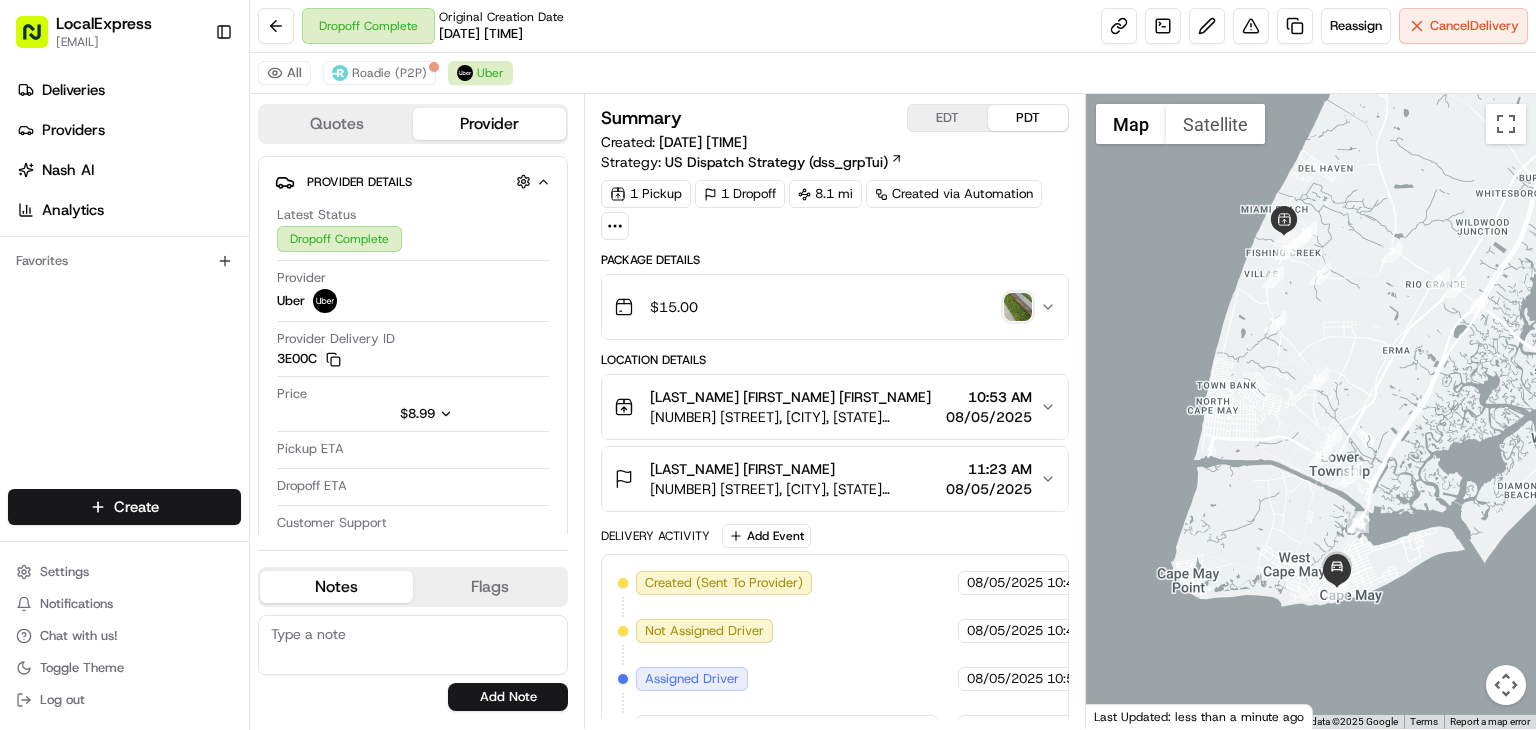 scroll, scrollTop: 0, scrollLeft: 0, axis: both 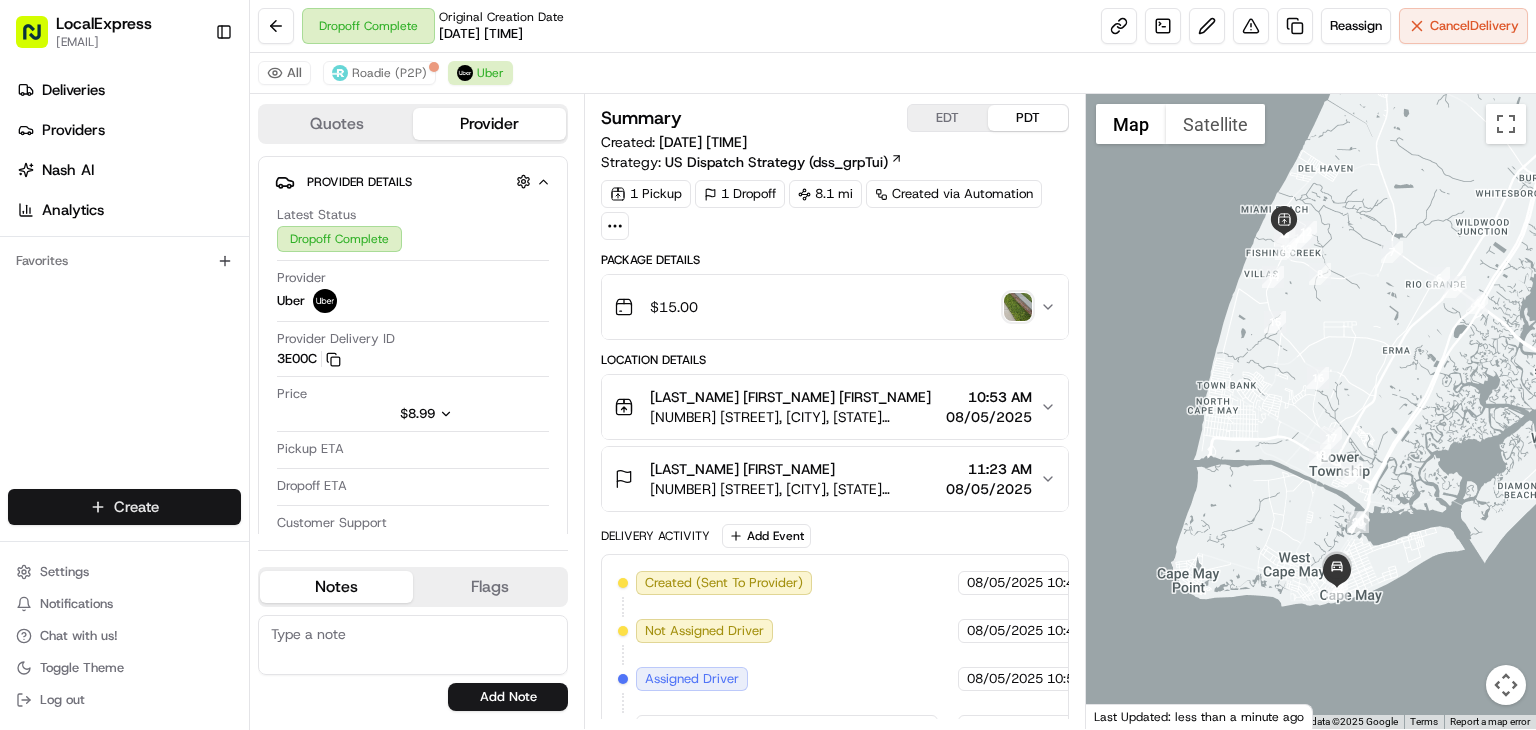 click on "LocalExpress davidt@localexpress.io Toggle Sidebar Deliveries Providers Nash AI Analytics Favorites Main Menu Members & Organization Organization Users Roles Preferences Customization Tracking Orchestration Automations Dispatch Strategy Locations Pickup Locations Dropoff Locations Billing Billing Refund Requests Integrations Notification Triggers Webhooks API Keys Request Logs Create Settings Notifications Chat with us! Toggle Theme Log out Dropoff Complete Original Creation Date 08/05/2025 10:48 AM Reassign Cancel  Delivery All Roadie (P2P) Uber Quotes Provider Provider Details Hidden ( 1 ) Latest Status Dropoff Complete Provider Uber   Provider Delivery ID 3E00C Copy  del_jgeLHQziShWMOuTi_GPgDA 3E00C Price $8.99 Pickup ETA Dropoff ETA Customer Support Driver Details Hidden ( 5 ) Name Jeremy L. Pickup Phone Number +1 312 766 6835 ext. 37776436 Dropoff Phone Number +1 551 267 8038 Tip $0.00 Type car Make Chevrolet Model Camaro Color crimson License Plate Number **9KZM Notes Flags Add Note EDT" at bounding box center (768, 365) 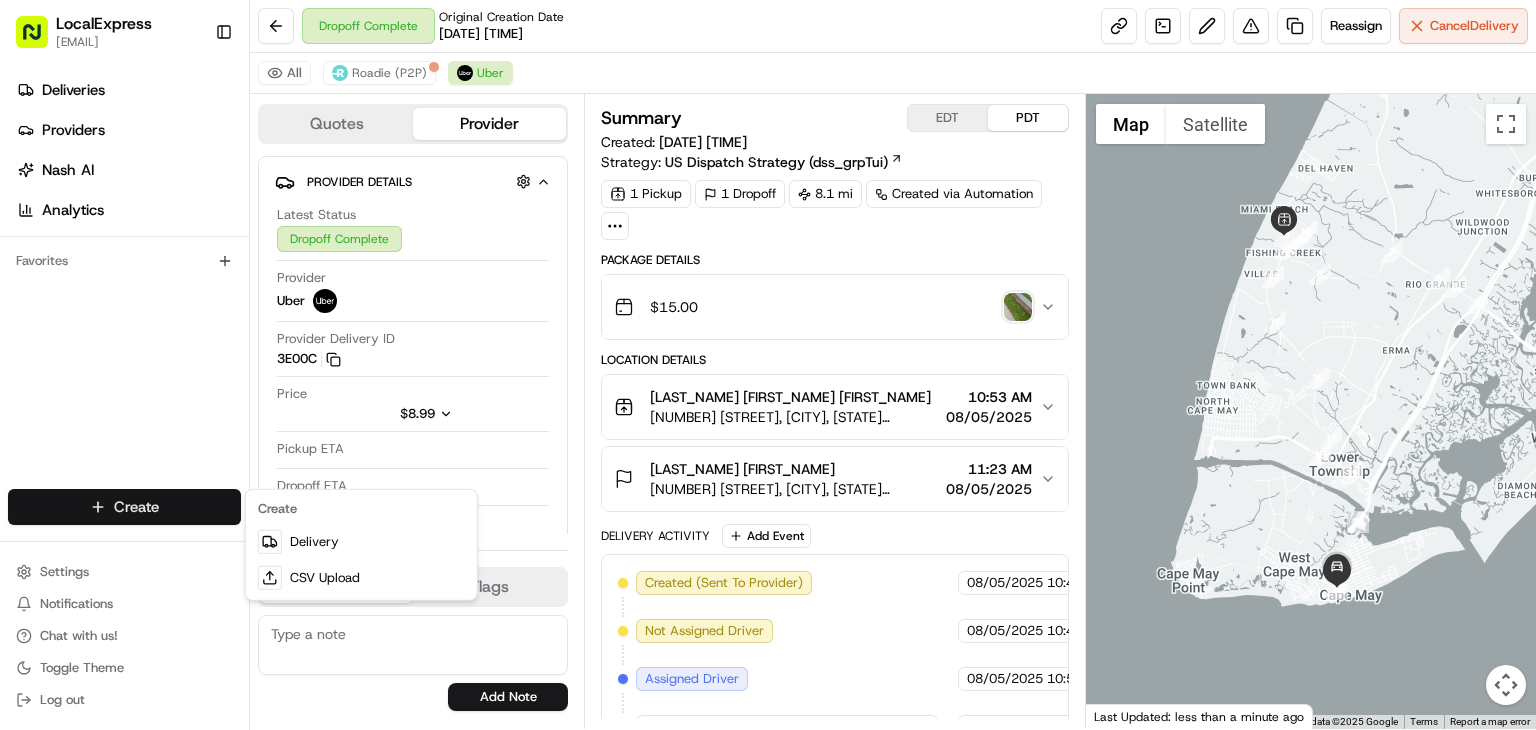 click on "LocalExpress davidt@localexpress.io Toggle Sidebar Deliveries Providers Nash AI Analytics Favorites Main Menu Members & Organization Organization Users Roles Preferences Customization Tracking Orchestration Automations Dispatch Strategy Locations Pickup Locations Dropoff Locations Billing Billing Refund Requests Integrations Notification Triggers Webhooks API Keys Request Logs Create Settings Notifications Chat with us! Toggle Theme Log out Dropoff Complete Original Creation Date 08/05/2025 10:48 AM Reassign Cancel  Delivery All Roadie (P2P) Uber Quotes Provider Provider Details Hidden ( 1 ) Latest Status Dropoff Complete Provider Uber   Provider Delivery ID 3E00C Copy  del_jgeLHQziShWMOuTi_GPgDA 3E00C Price $8.99 Pickup ETA Dropoff ETA Customer Support Driver Details Hidden ( 5 ) Name Jeremy L. Pickup Phone Number +1 312 766 6835 ext. 37776436 Dropoff Phone Number +1 551 267 8038 Tip $0.00 Type car Make Chevrolet Model Camaro Color crimson License Plate Number **9KZM Notes Flags Add Note EDT" at bounding box center [768, 365] 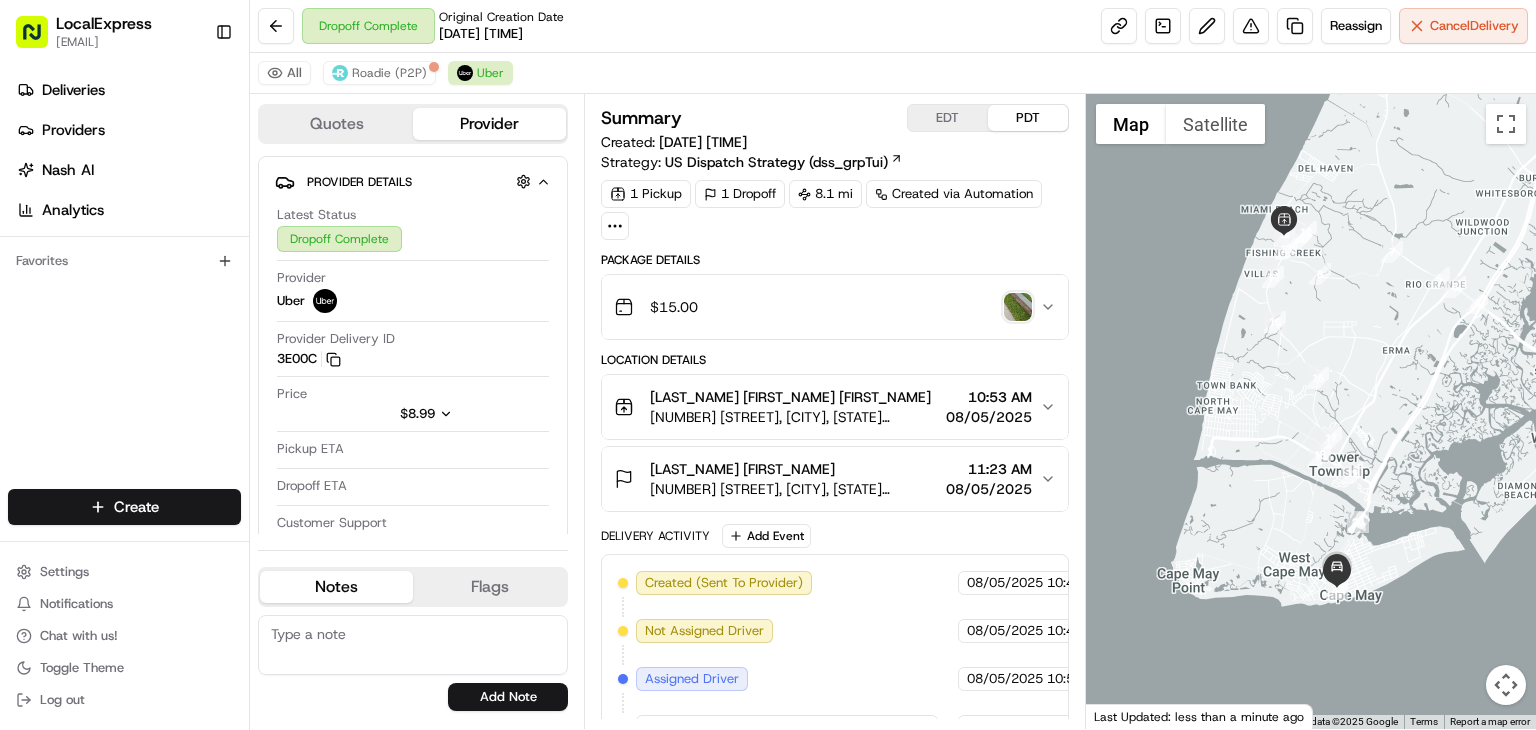 click on "LocalExpress davidt@localexpress.io Toggle Sidebar Deliveries Providers Nash AI Analytics Favorites Main Menu Members & Organization Organization Users Roles Preferences Customization Tracking Orchestration Automations Dispatch Strategy Locations Pickup Locations Dropoff Locations Billing Billing Refund Requests Integrations Notification Triggers Webhooks API Keys Request Logs Create Settings Notifications Chat with us! Toggle Theme Log out Dropoff Complete Original Creation Date 08/05/2025 10:48 AM Reassign Cancel  Delivery All Roadie (P2P) Uber Quotes Provider Provider Details Hidden ( 1 ) Latest Status Dropoff Complete Provider Uber   Provider Delivery ID 3E00C Copy  del_jgeLHQziShWMOuTi_GPgDA 3E00C Price $8.99 Pickup ETA Dropoff ETA Customer Support Driver Details Hidden ( 5 ) Name Jeremy L. Pickup Phone Number +1 312 766 6835 ext. 37776436 Dropoff Phone Number +1 551 267 8038 Tip $0.00 Type car Make Chevrolet Model Camaro Color crimson License Plate Number **9KZM Notes Flags Add Note EDT" at bounding box center [768, 365] 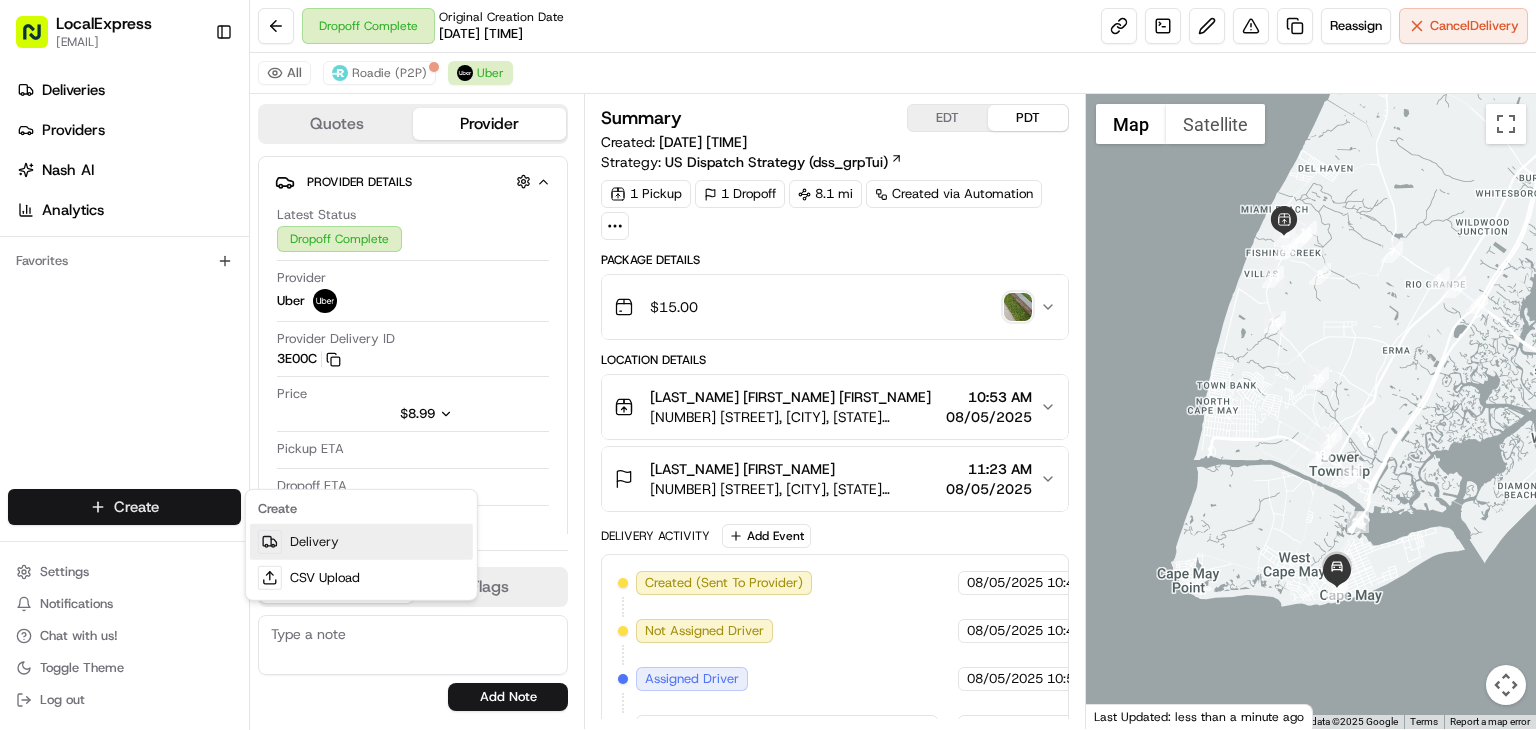 click on "Delivery" at bounding box center [361, 542] 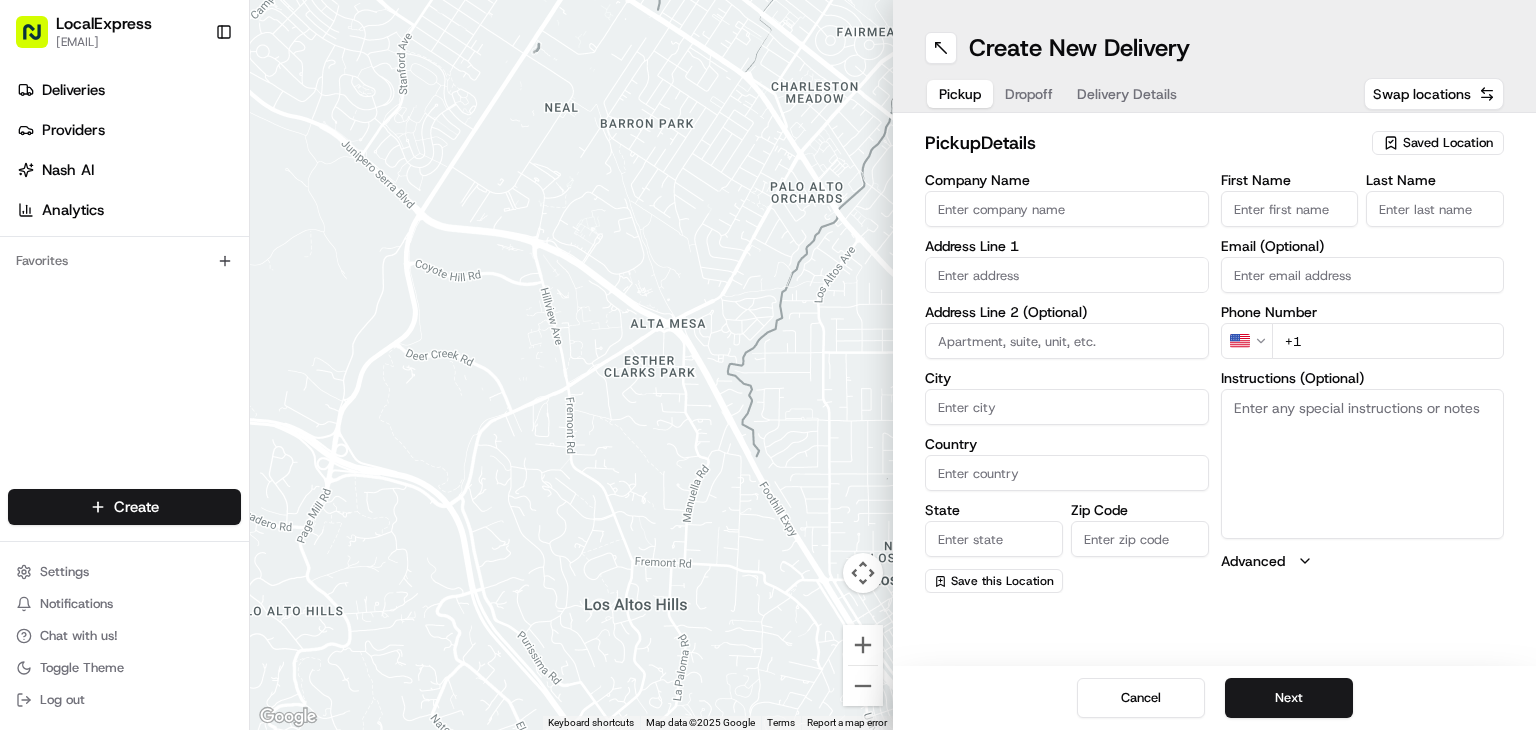 click on "Saved Location" at bounding box center [1448, 143] 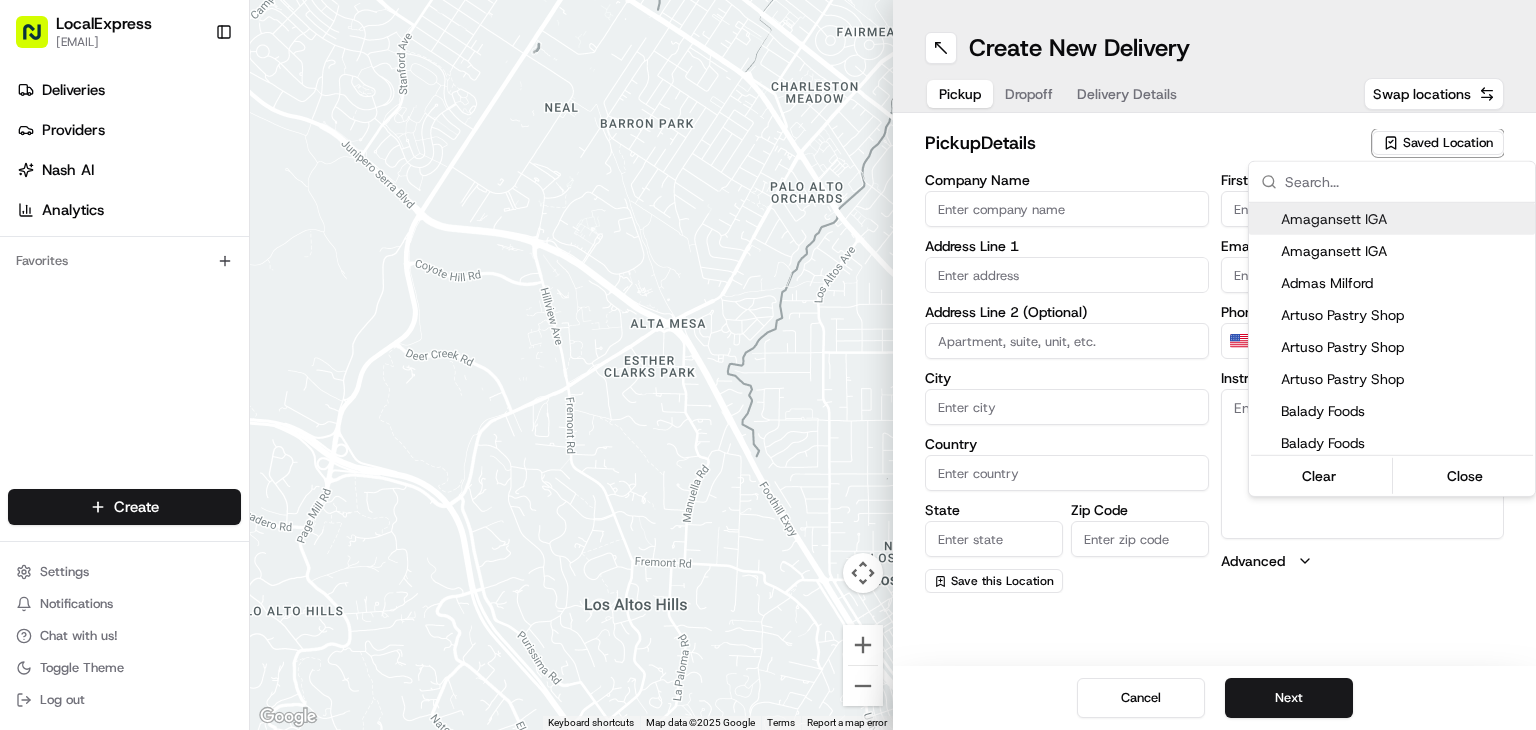 click at bounding box center (1404, 182) 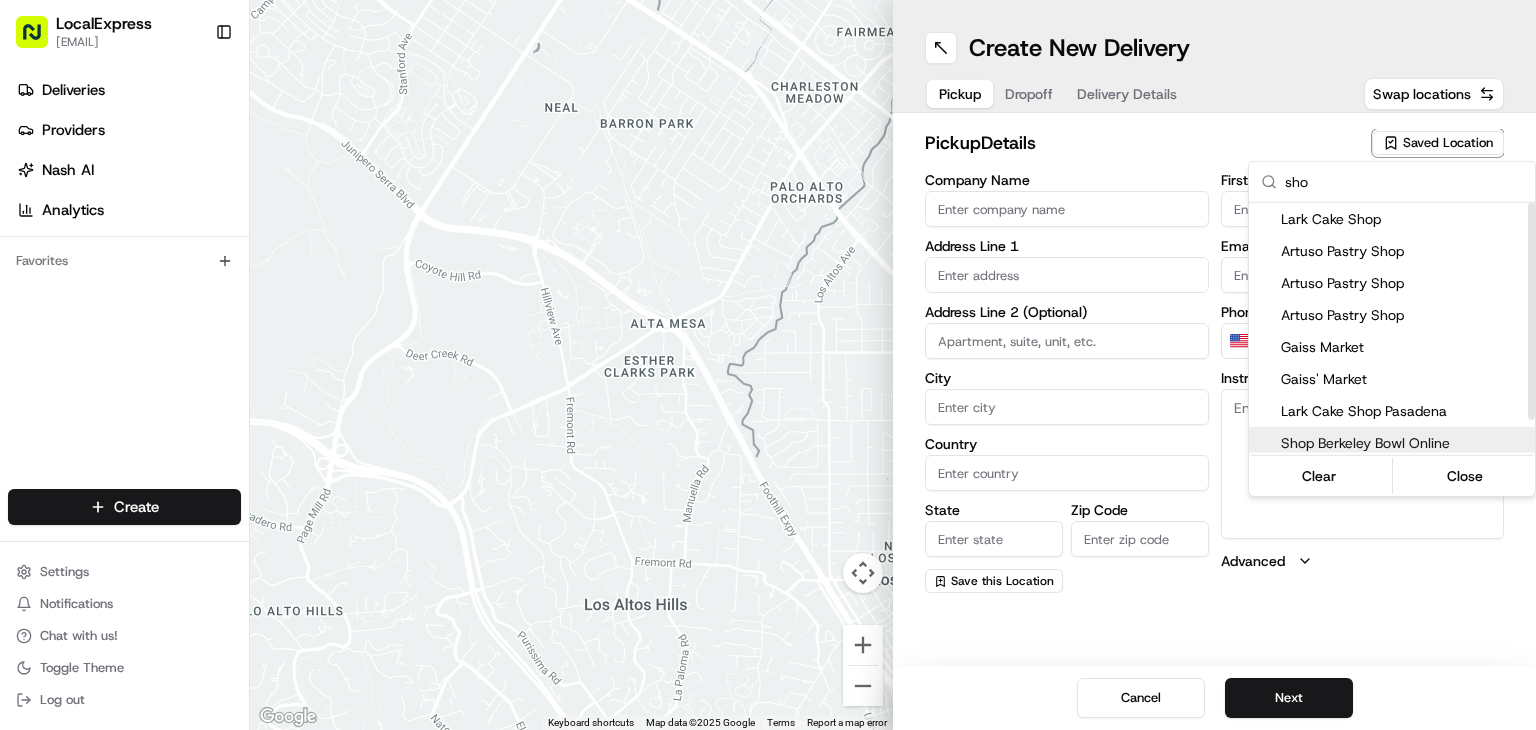 type on "sho" 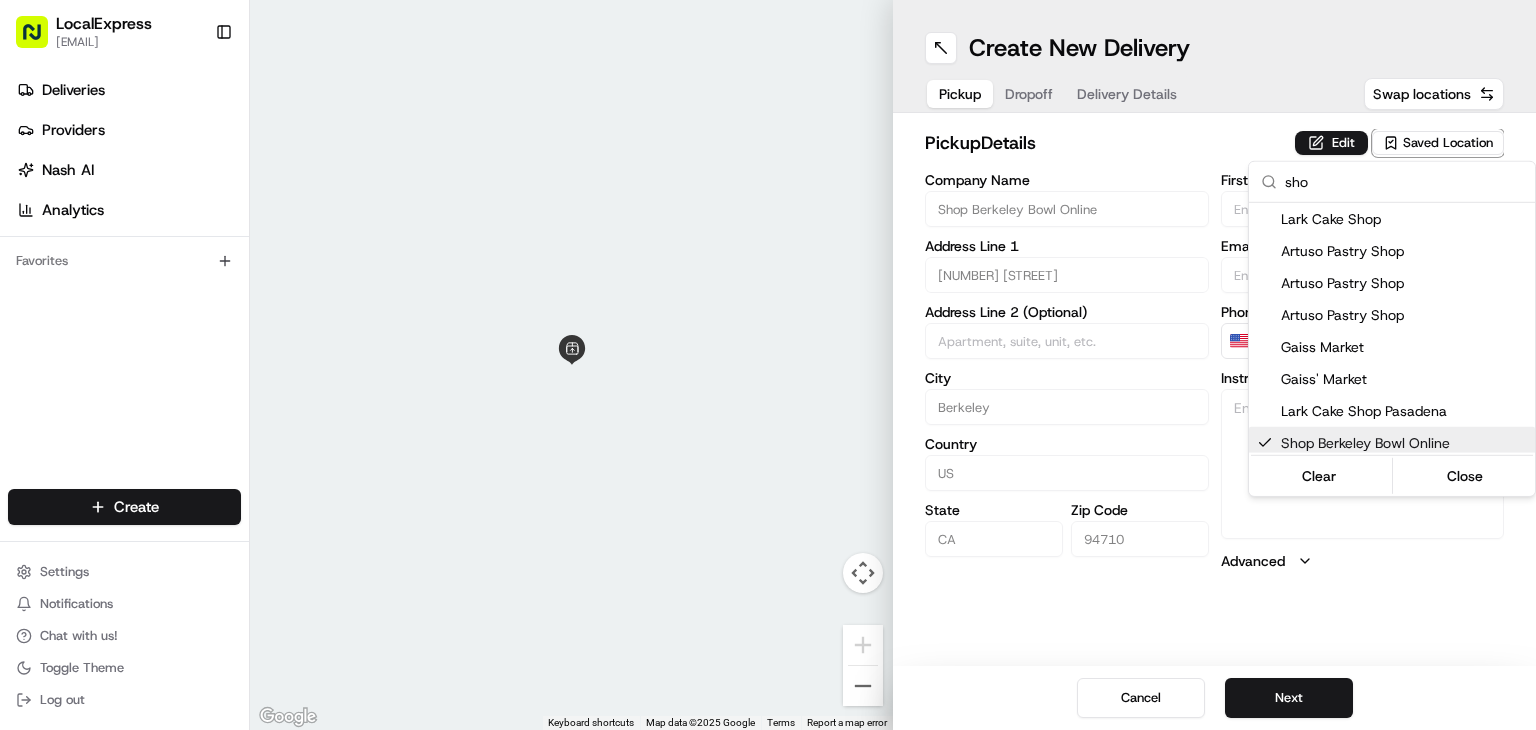 click on "LocalExpress davidt@localexpress.io Toggle Sidebar Deliveries Providers Nash AI Analytics Favorites Main Menu Members & Organization Organization Users Roles Preferences Customization Tracking Orchestration Automations Dispatch Strategy Locations Pickup Locations Dropoff Locations Billing Billing Refund Requests Integrations Notification Triggers Webhooks API Keys Request Logs Create Settings Notifications Chat with us! Toggle Theme Log out ← Move left → Move right ↑ Move up ↓ Move down + Zoom in - Zoom out Home Jump left by 75% End Jump right by 75% Page Up Jump up by 75% Page Down Jump down by 75% Keyboard shortcuts Map Data Map data ©2025 Google Map data ©2025 Google 2 m  Click to toggle between metric and imperial units Terms Report a map error Create New Delivery Pickup Dropoff Delivery Details Swap locations pickup  Details  Edit Saved Location Company Name Shop Berkeley Bowl Online Address Line 1 920 Heinz Ave Address Line 2 (Optional) City Berkeley Country US State CA 94710" at bounding box center (768, 365) 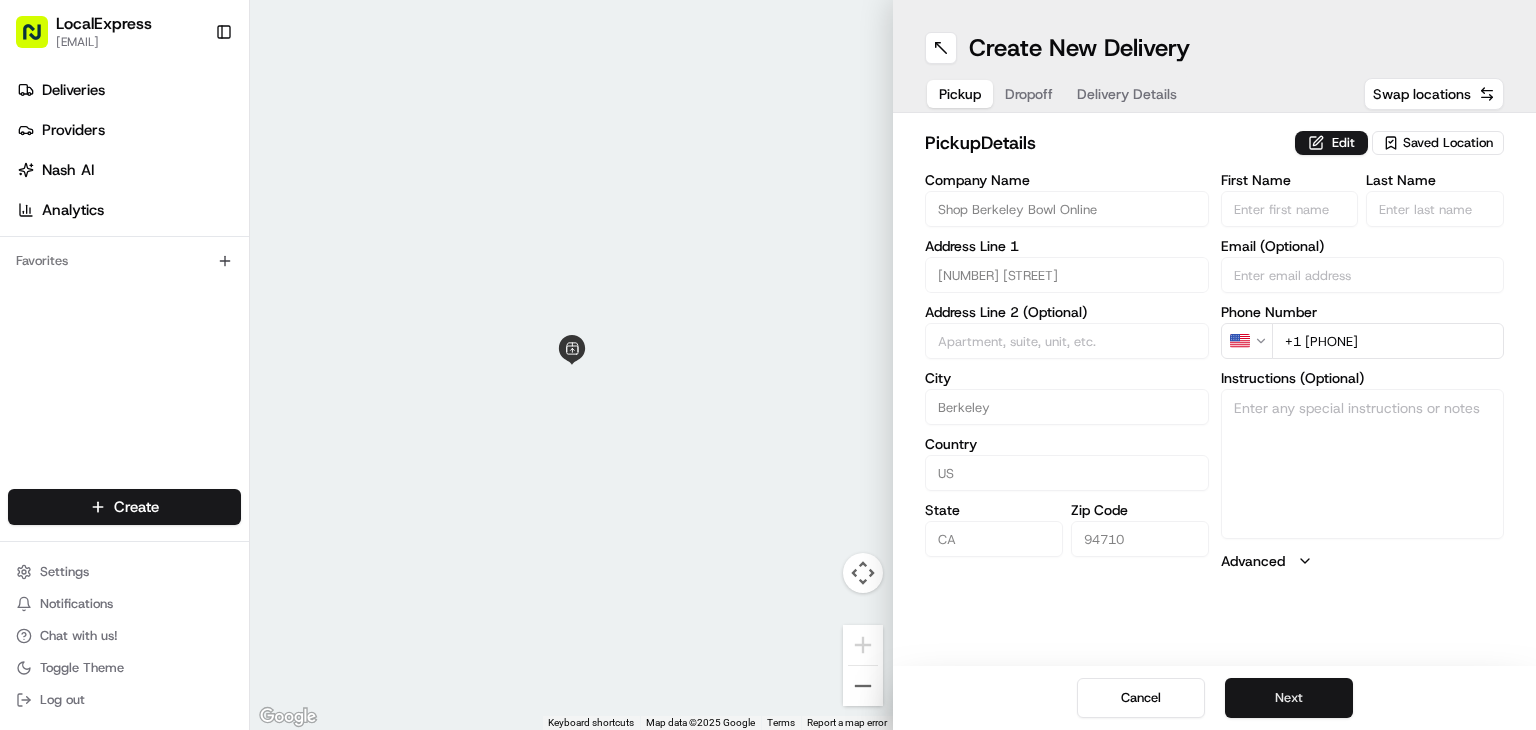 click on "Next" at bounding box center (1289, 698) 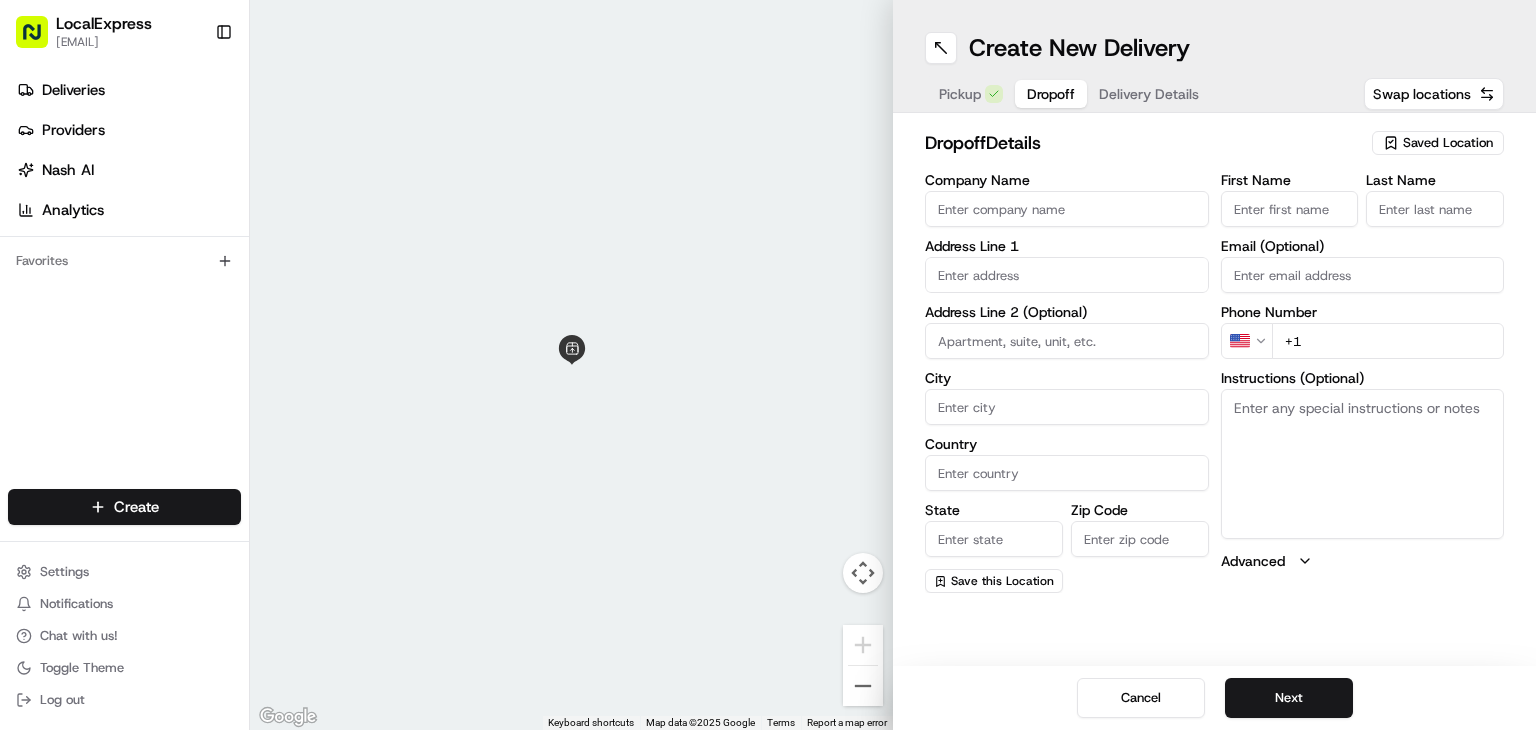 click at bounding box center [1067, 275] 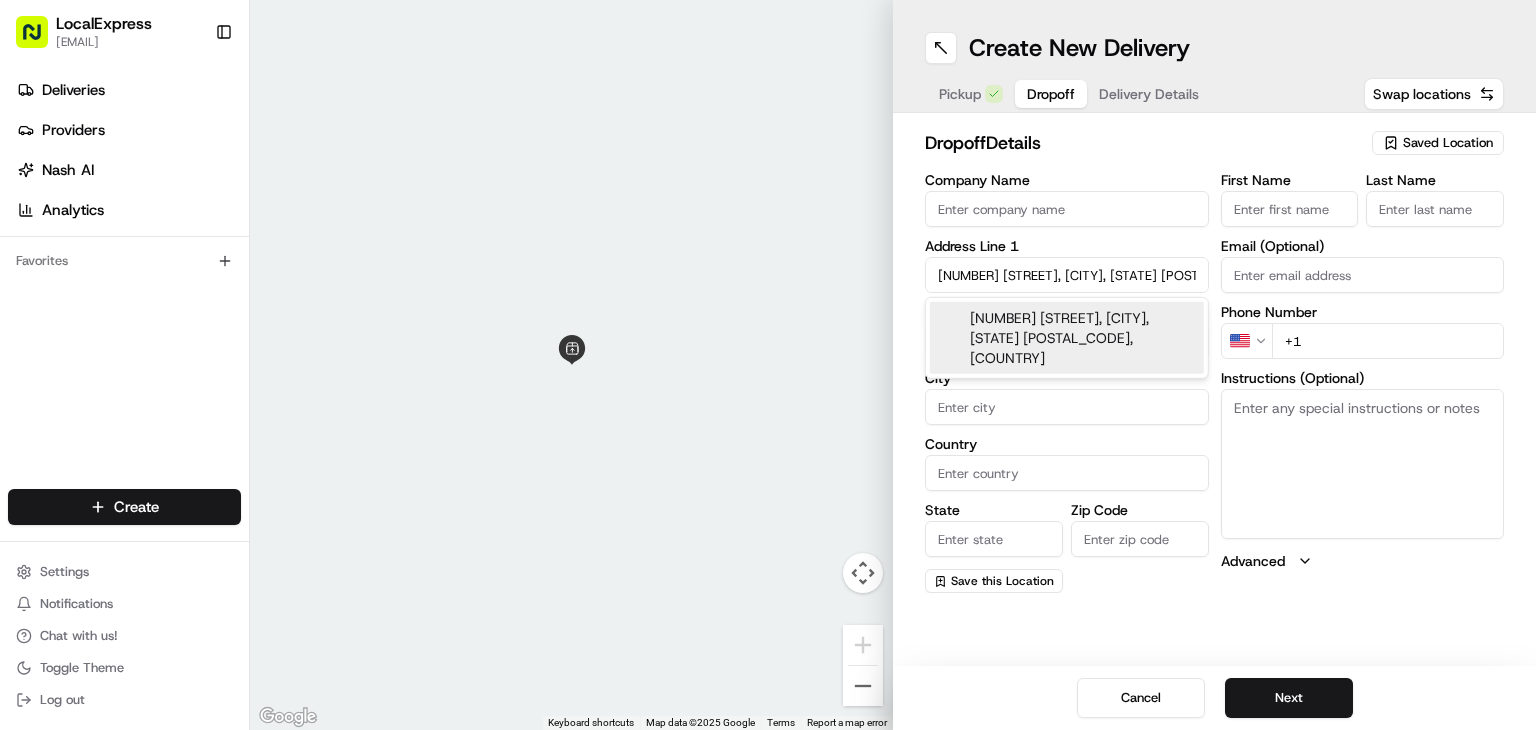 click on "[NUMBER] [STREET], [CITY], [STATE] [POSTAL_CODE], [COUNTRY]" at bounding box center [1067, 275] 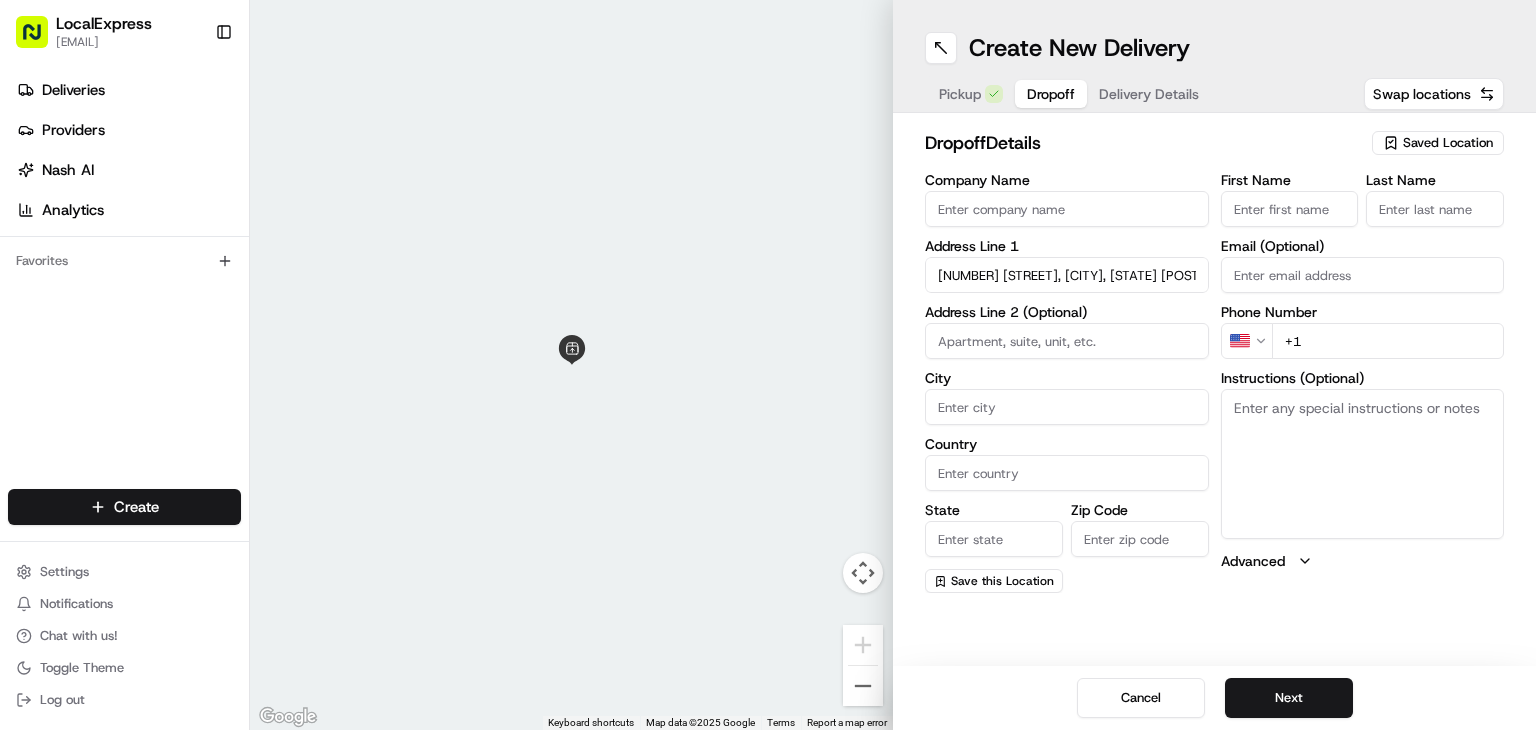 type on "[NUMBER] [STREET], [CITY], [STATE] [POSTAL_CODE], [COUNTRY]" 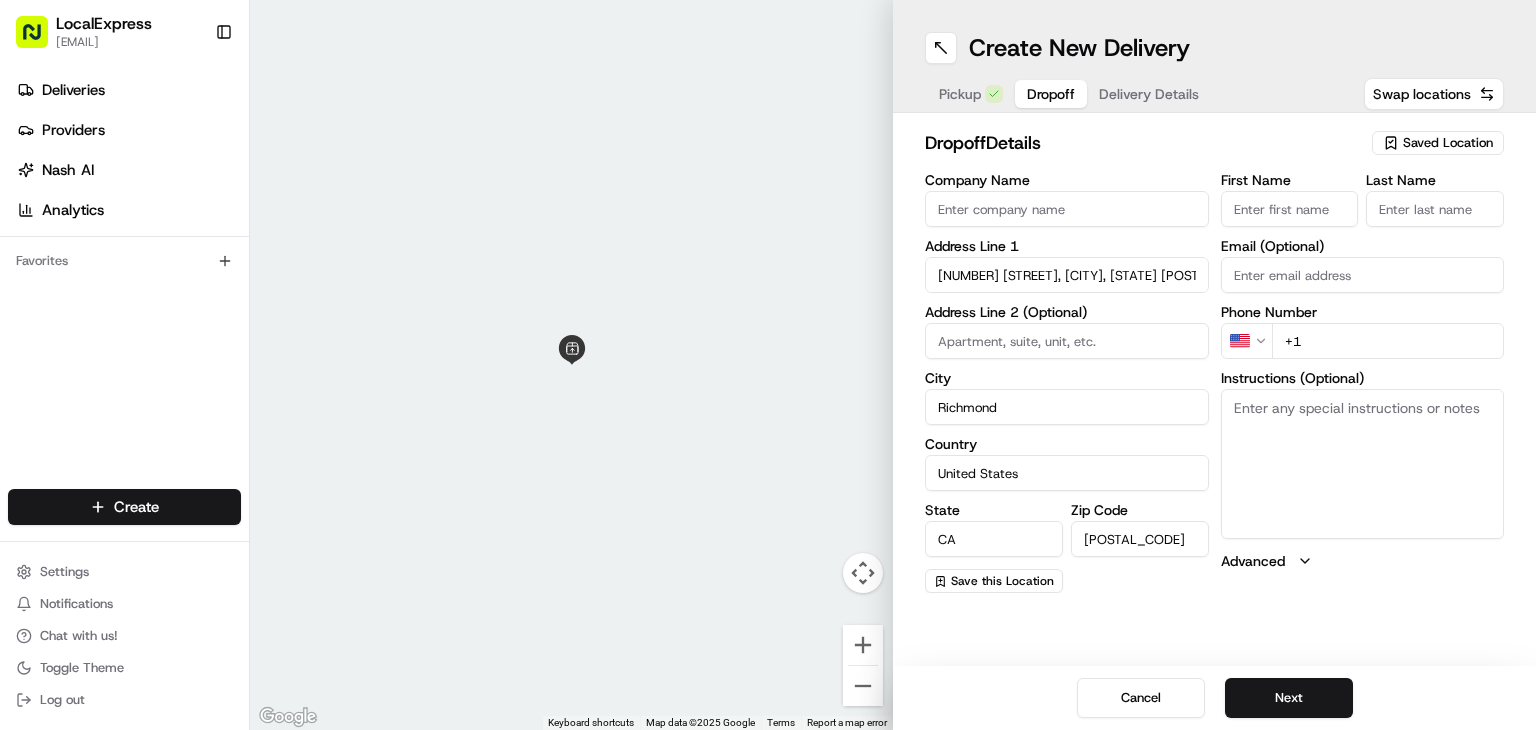 type on "Richmond" 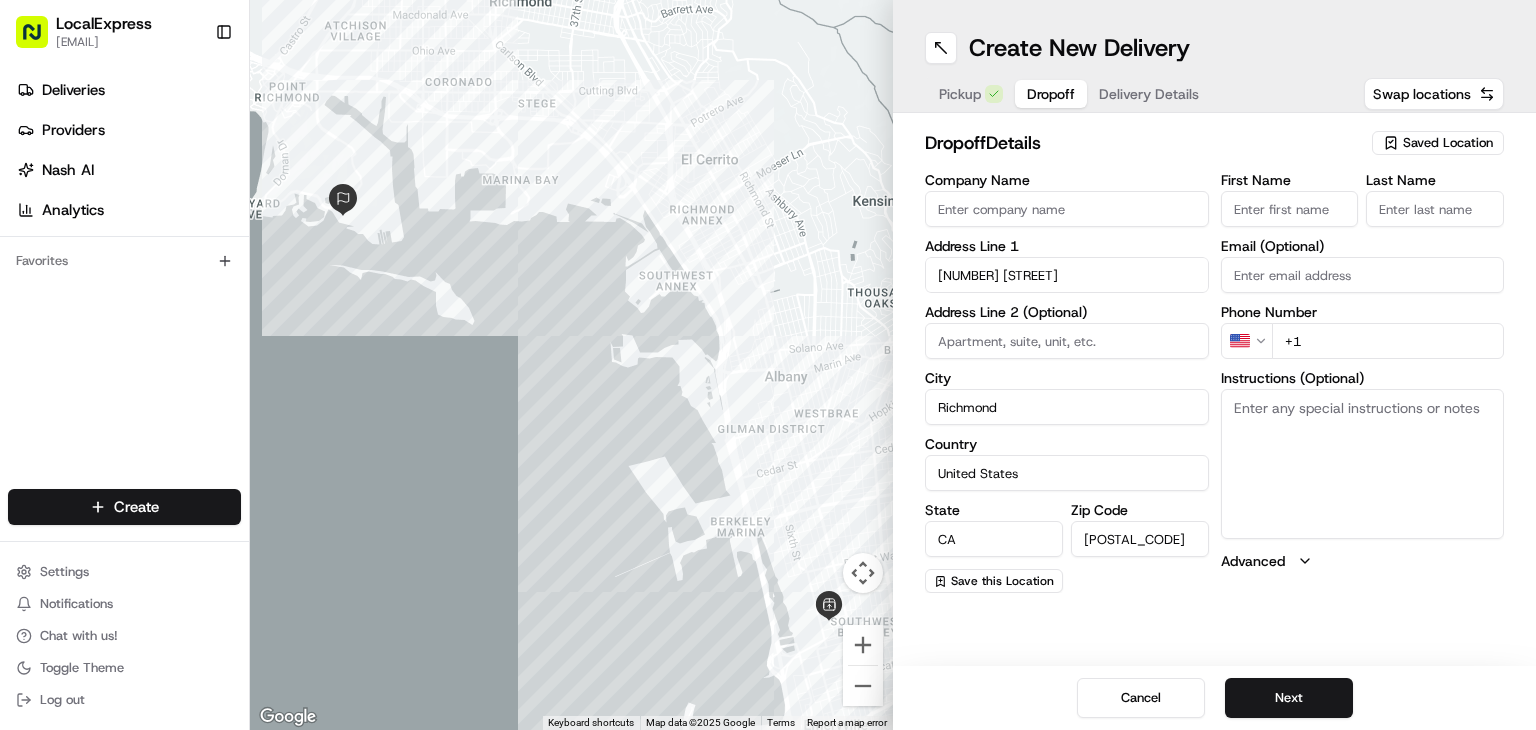 click on "+1" at bounding box center (1388, 341) 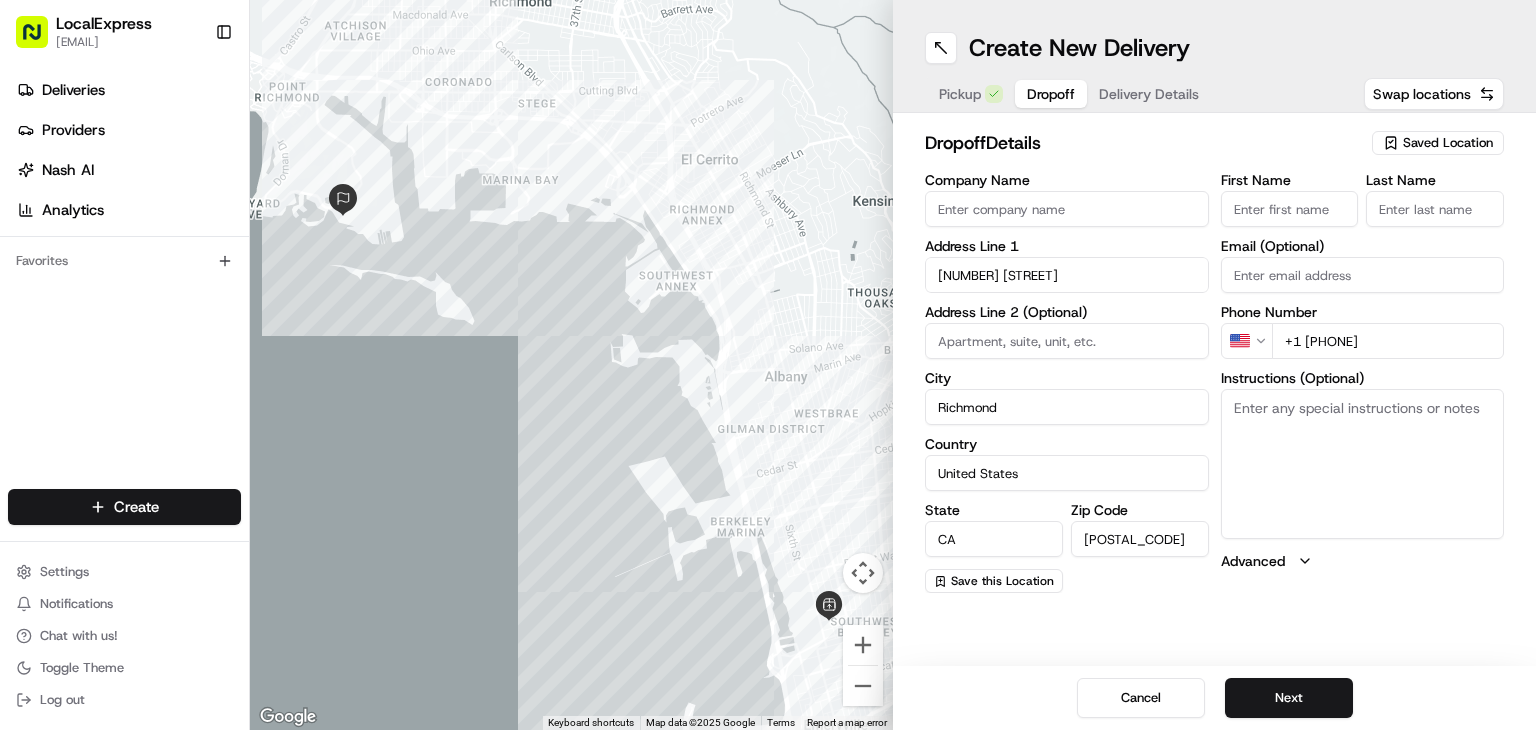 type on "+1 305 586 6666" 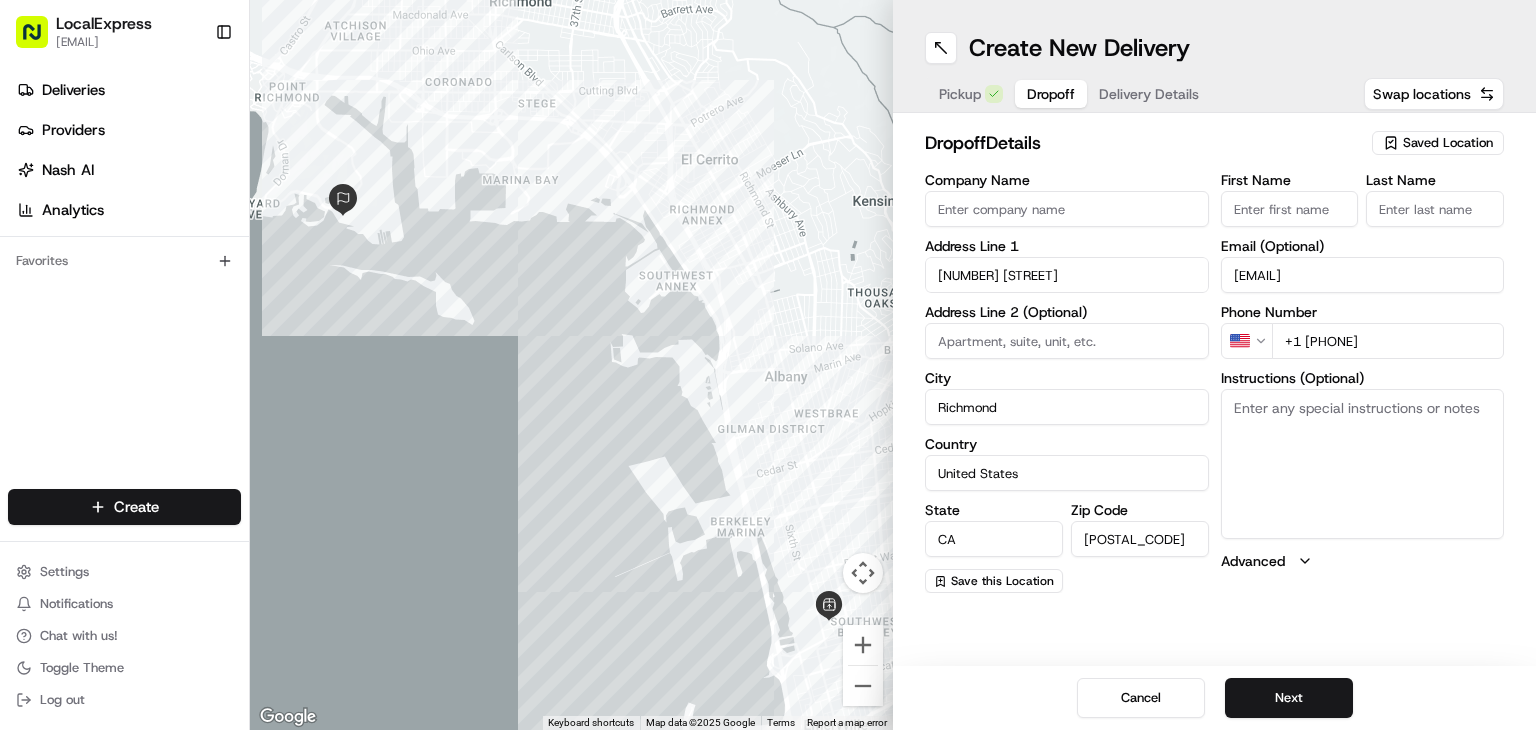type on "Caryq@aol.com" 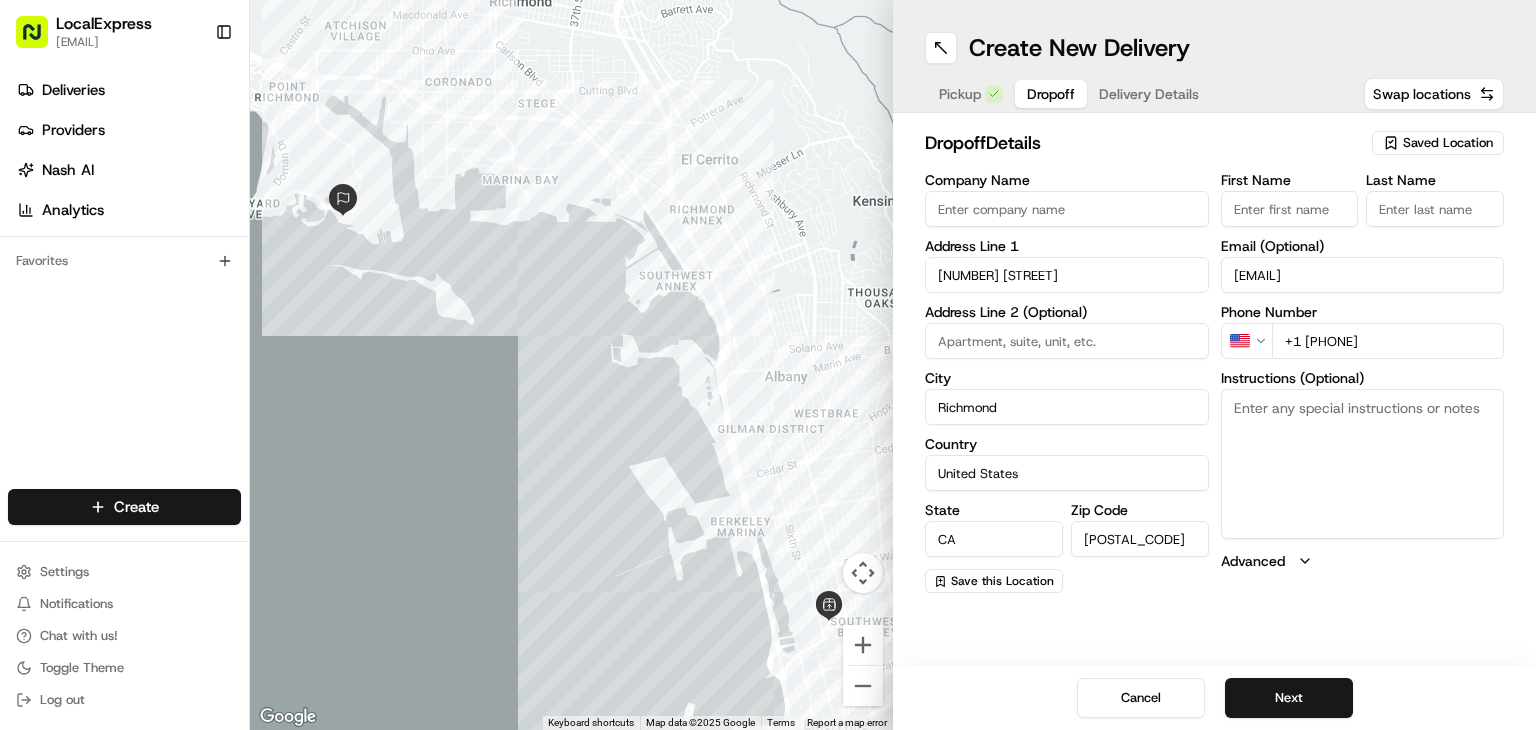 click on "First Name" at bounding box center (1290, 209) 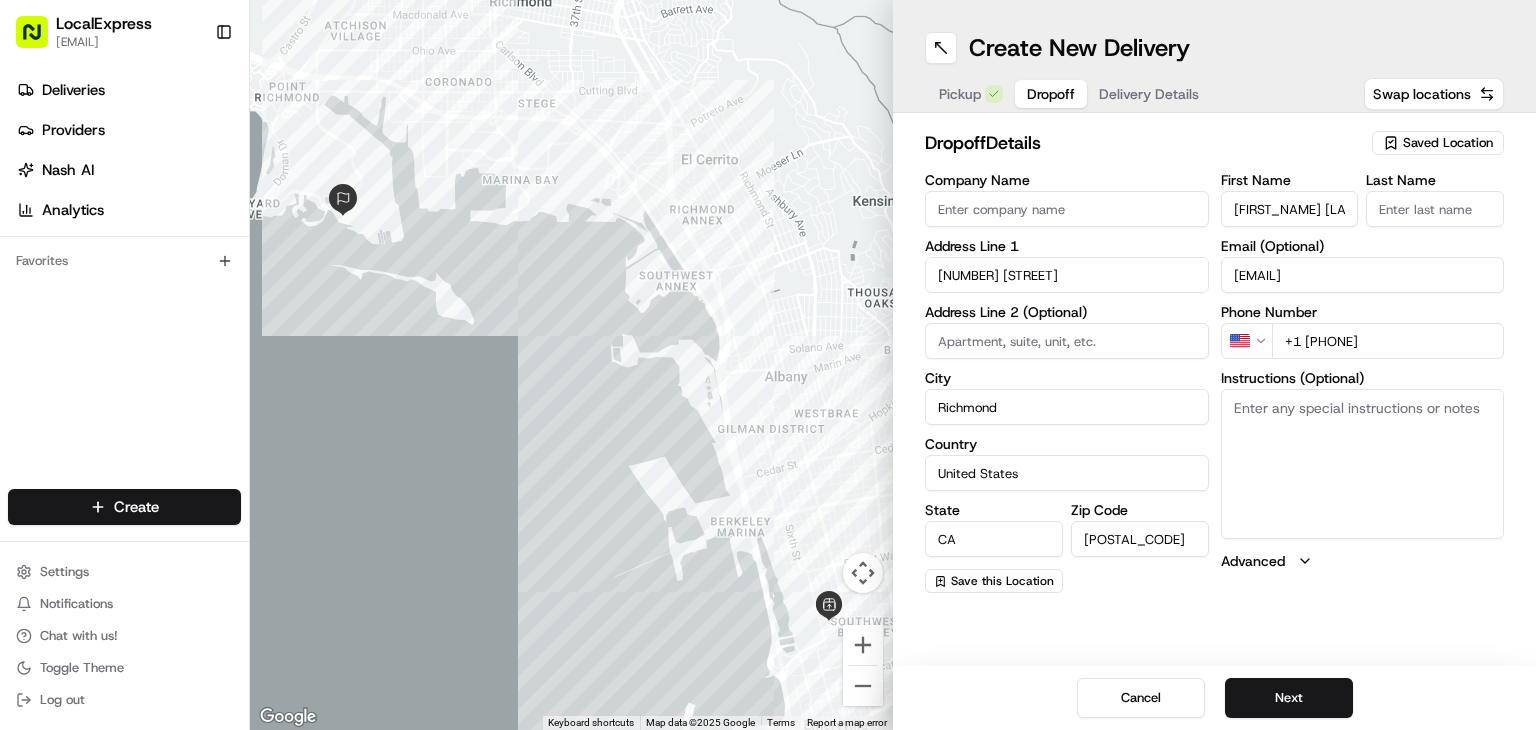 click on "[FIRST] [LAST]" at bounding box center [1290, 209] 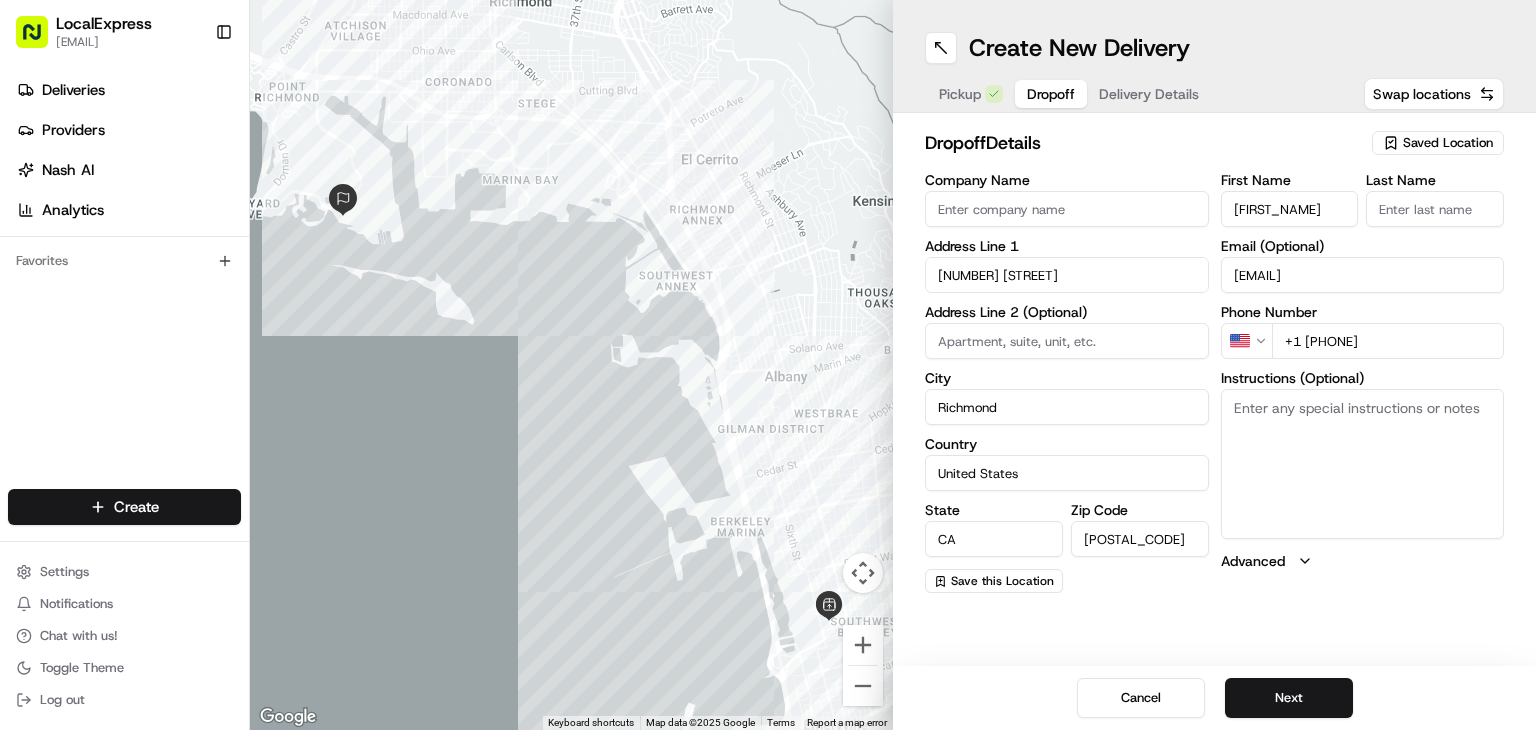 type on "Cary" 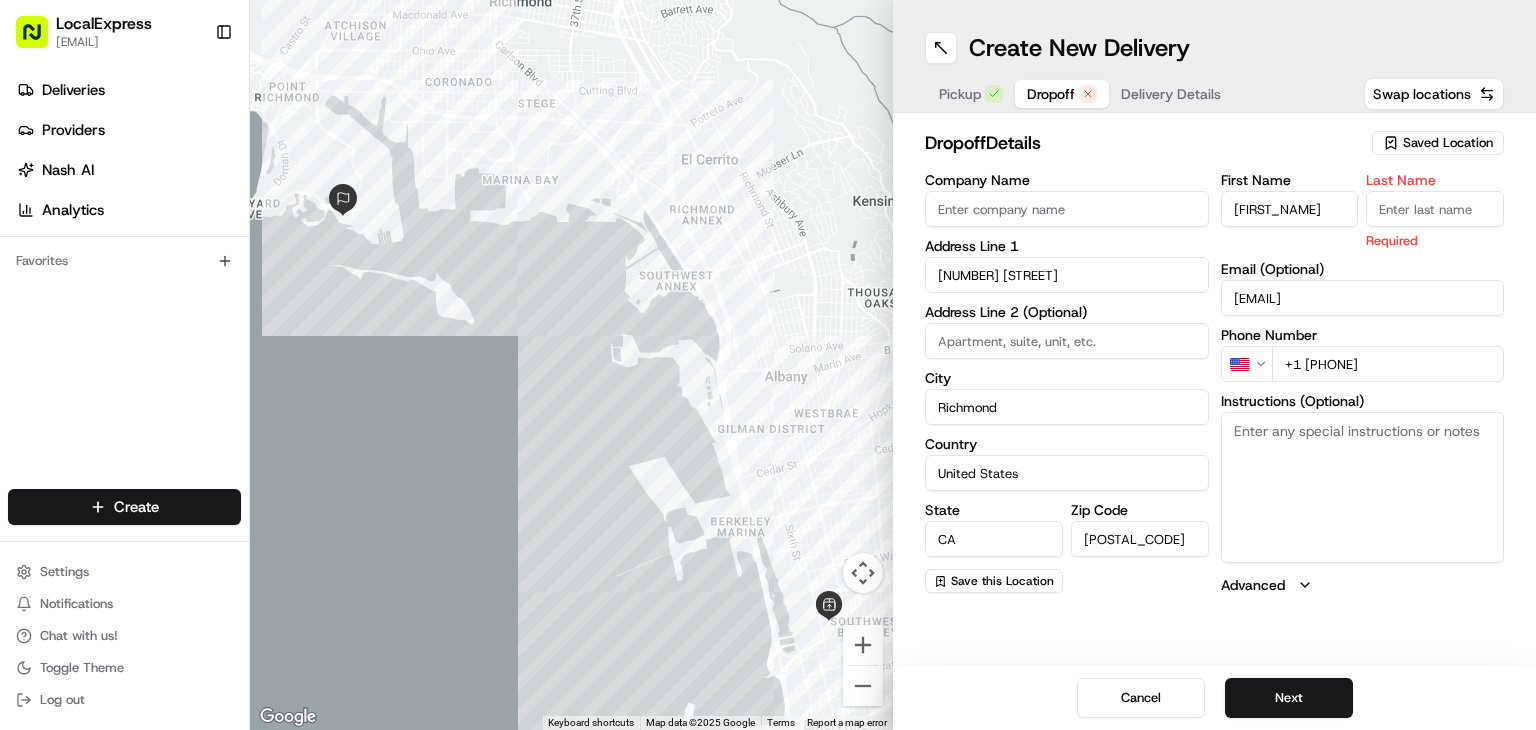 paste on "Quintana" 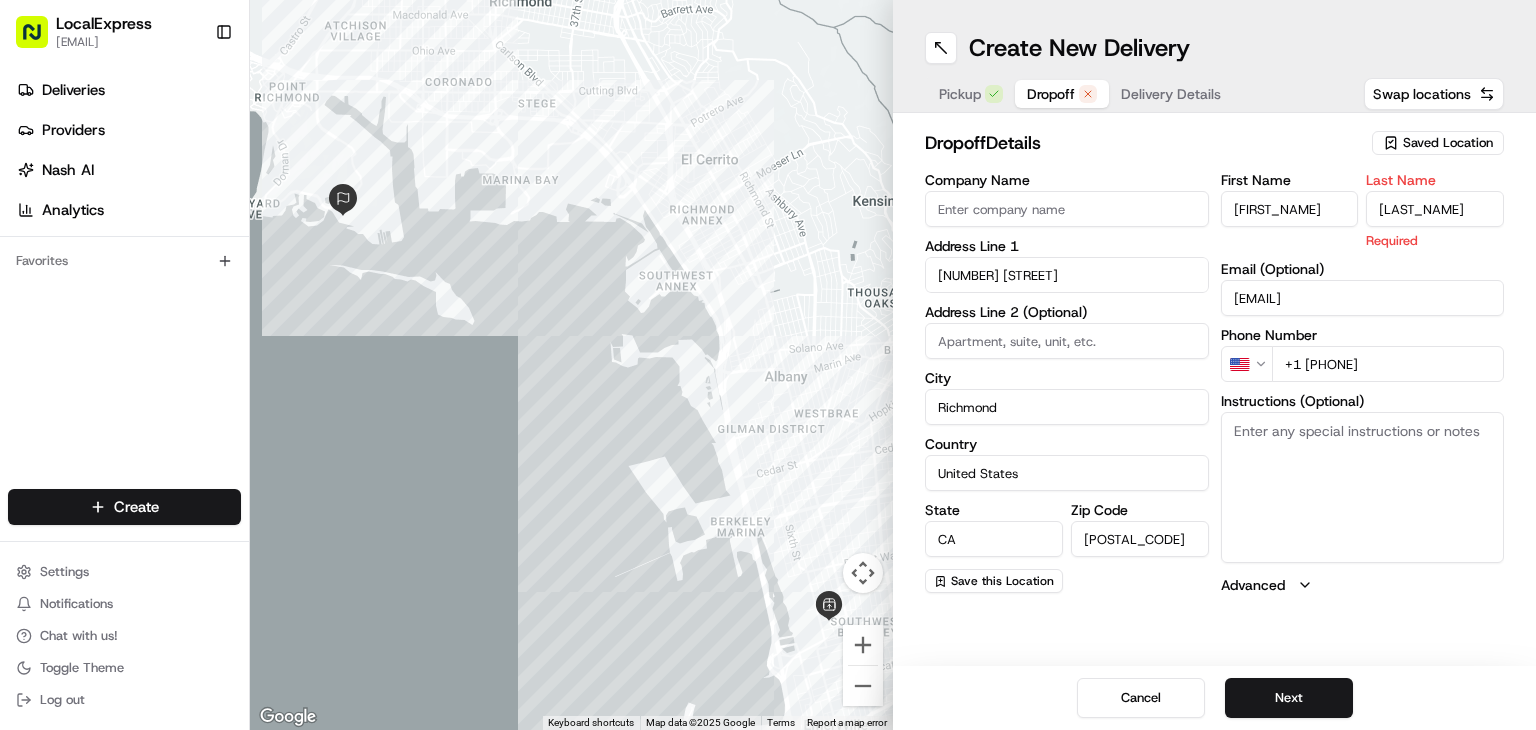 type on "Quintana" 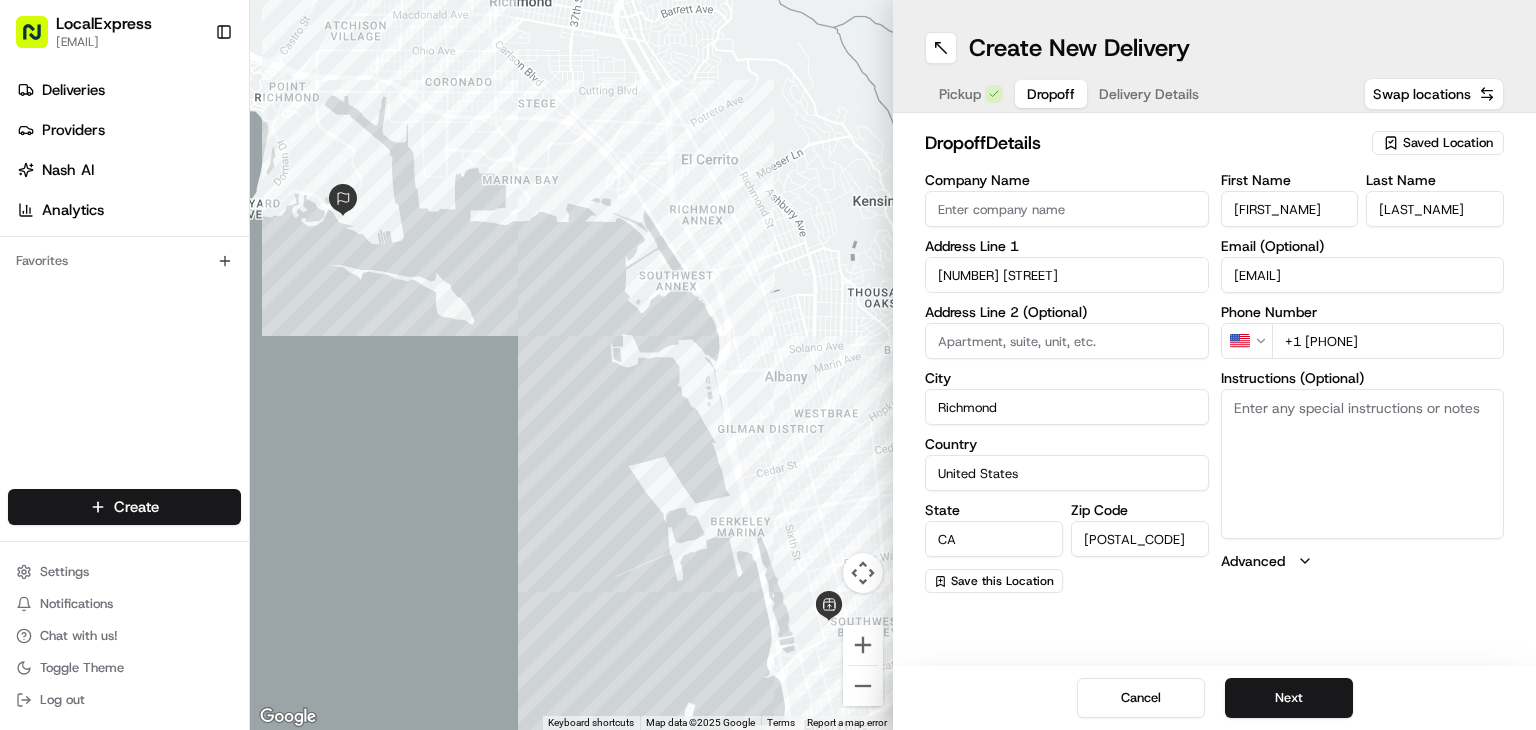 click on "Instructions (Optional)" at bounding box center (1363, 464) 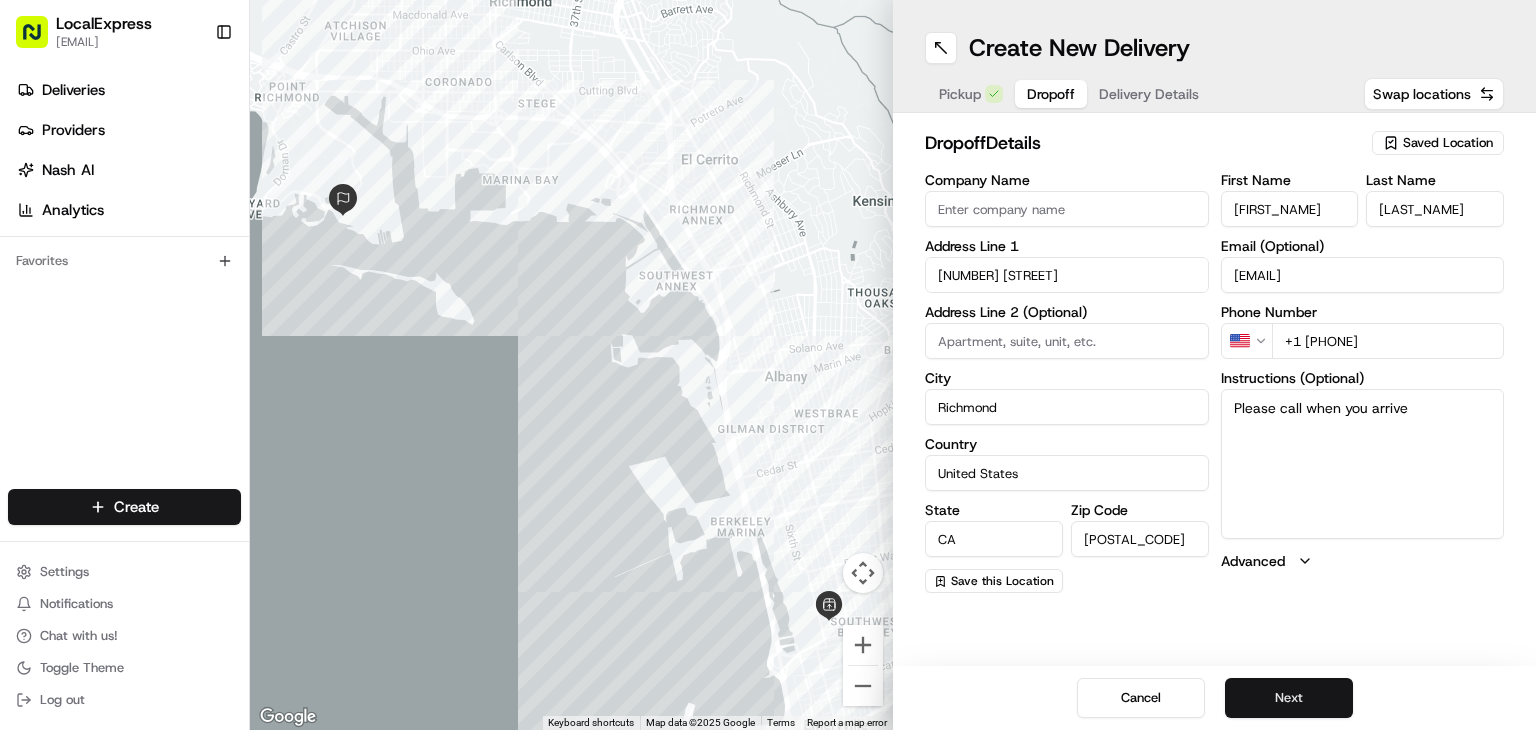 type on "Please call when you arrive" 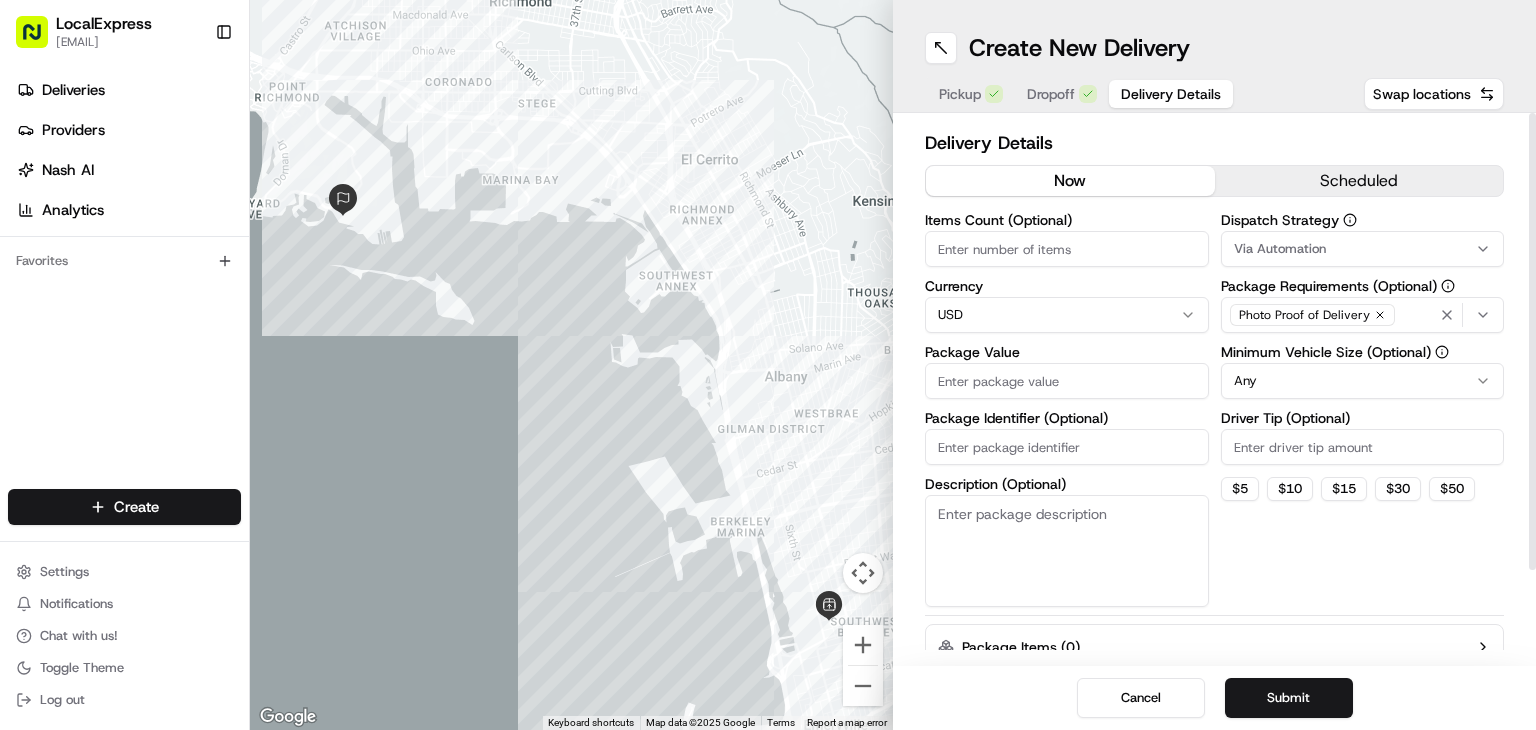 click on "Items Count (Optional)" at bounding box center (1067, 249) 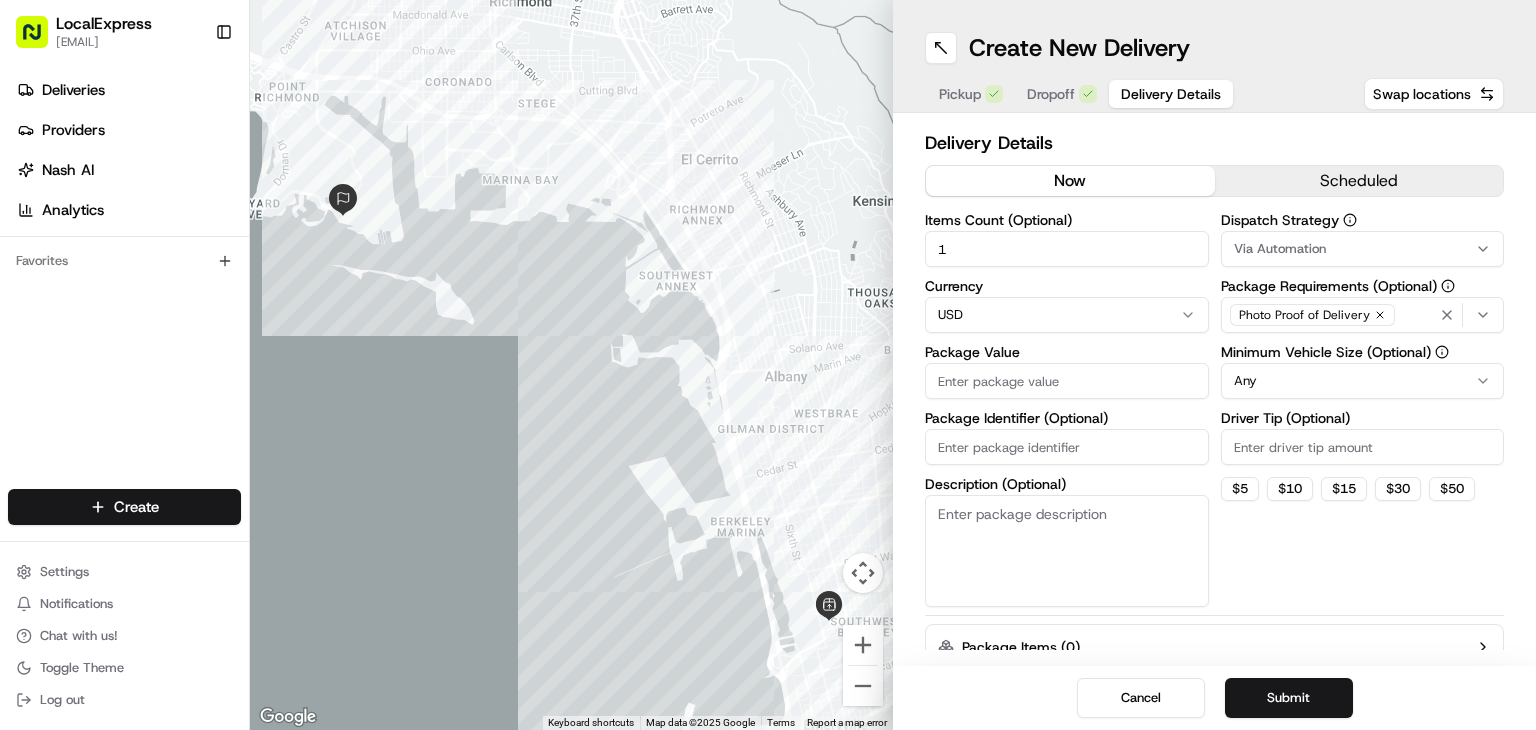 type on "1" 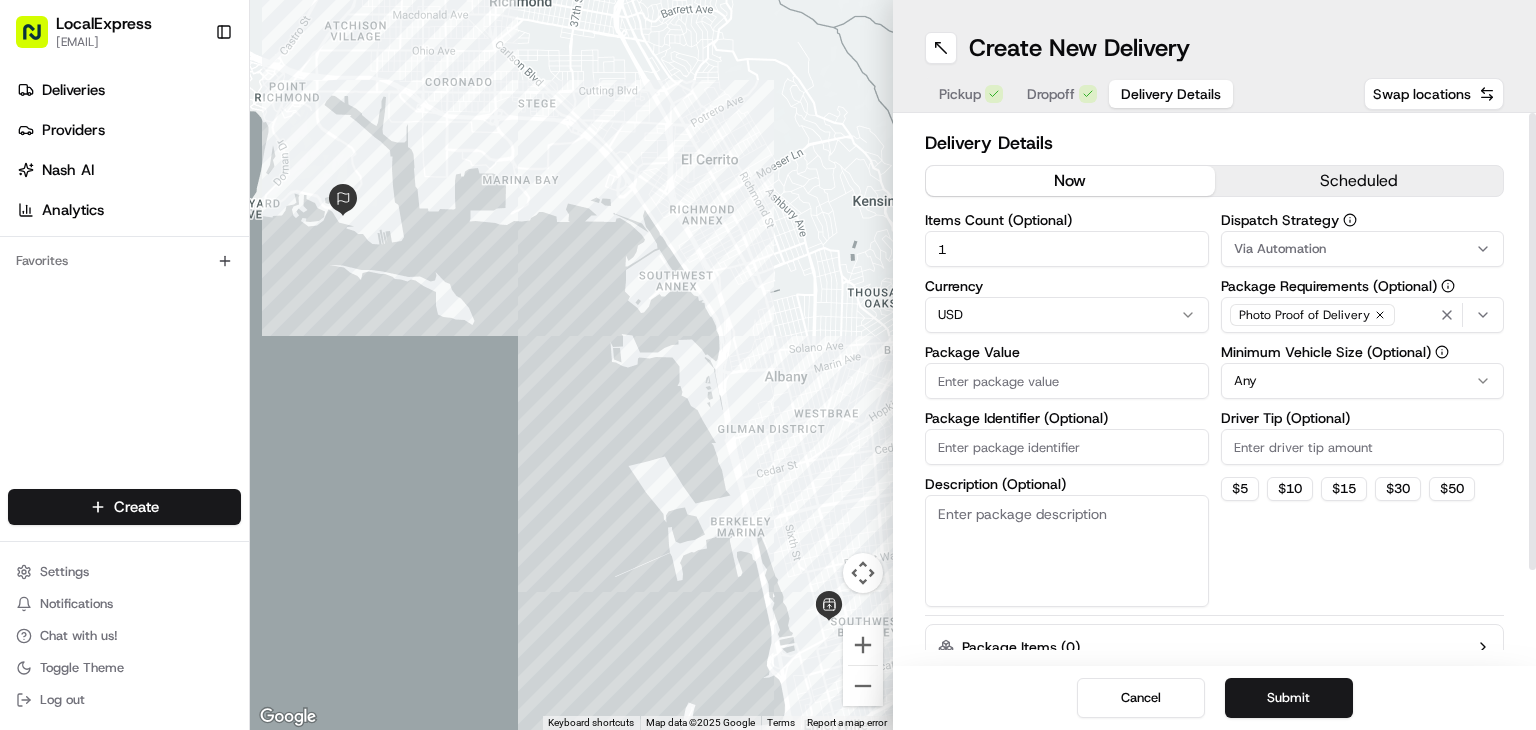 click on "Package Value" at bounding box center [1067, 381] 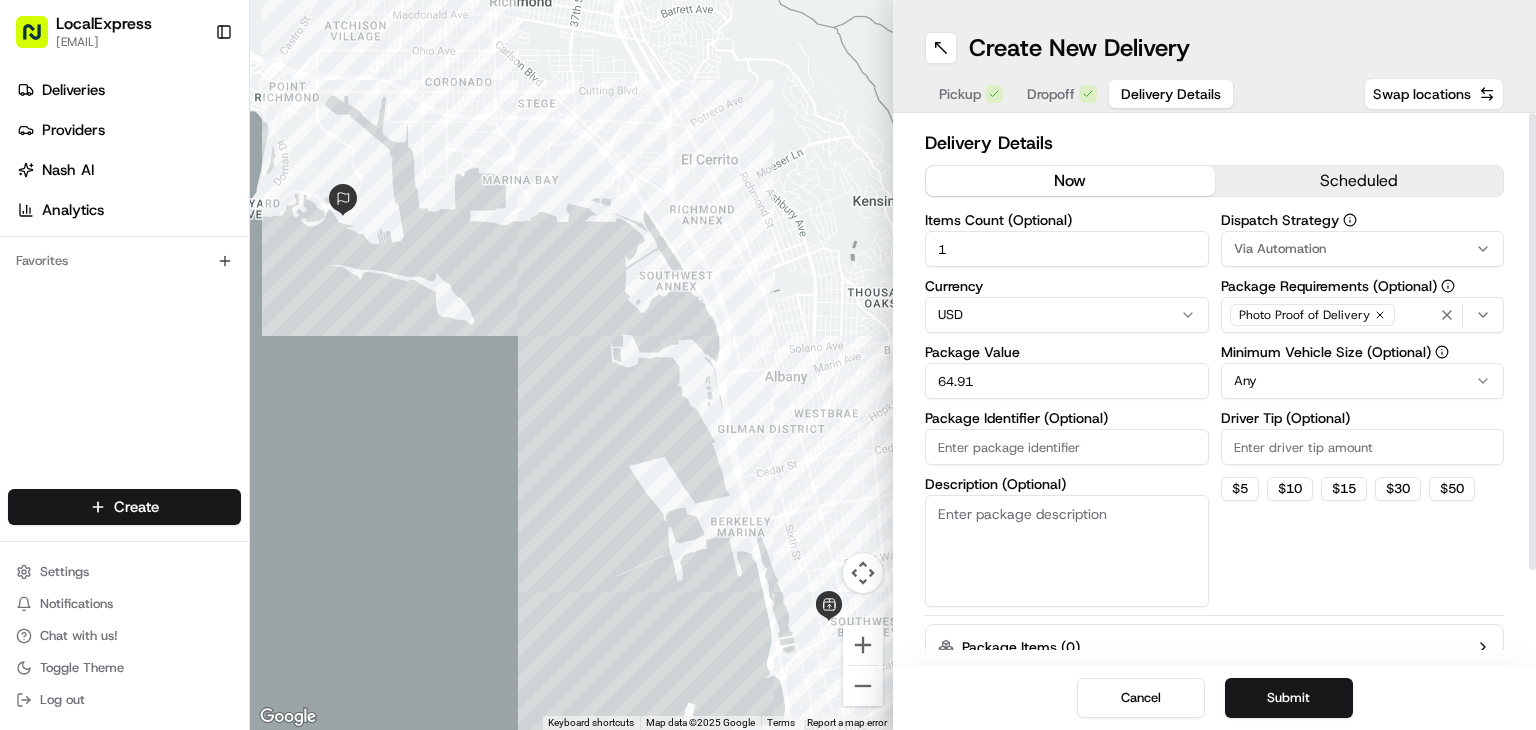 type on "64.91" 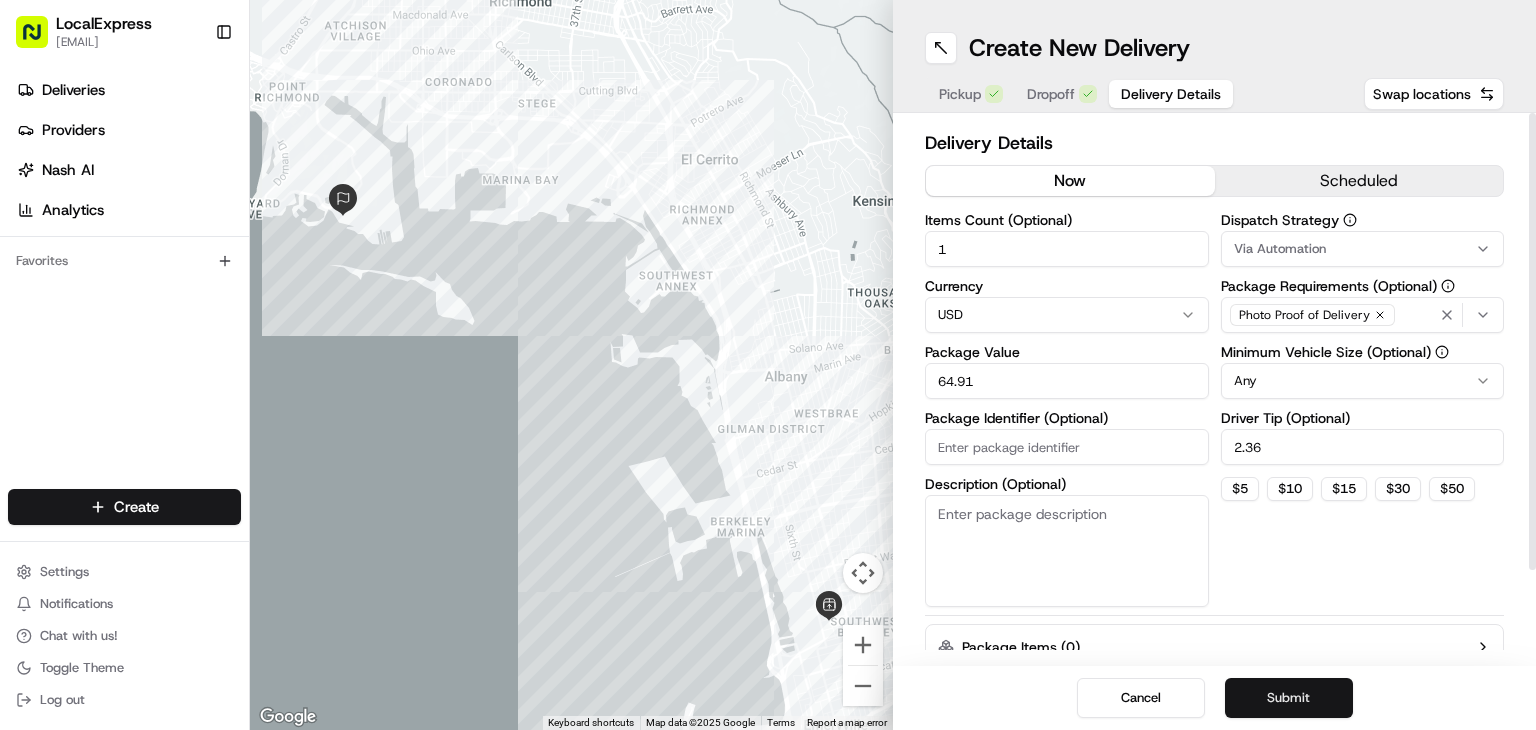 type on "2.36" 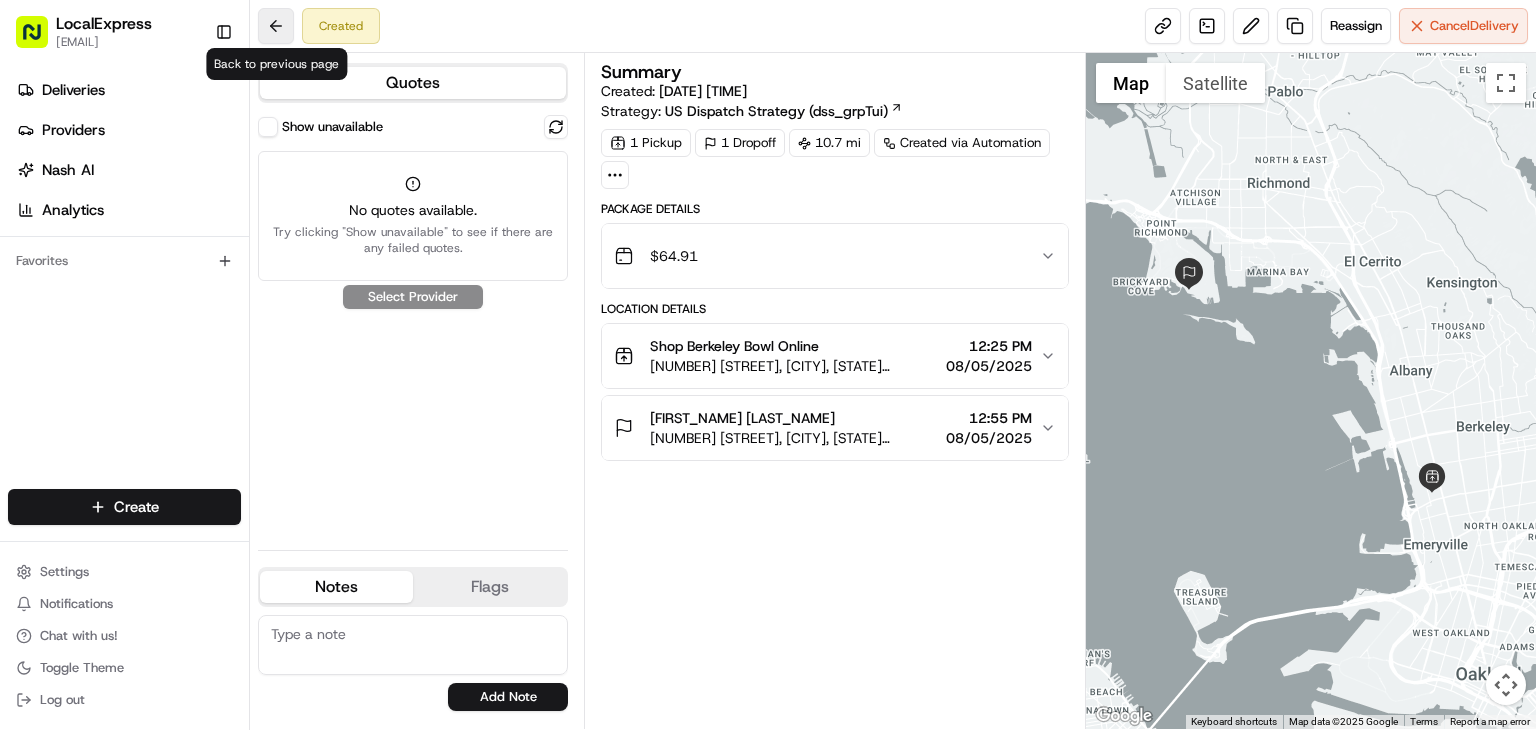 click at bounding box center [276, 26] 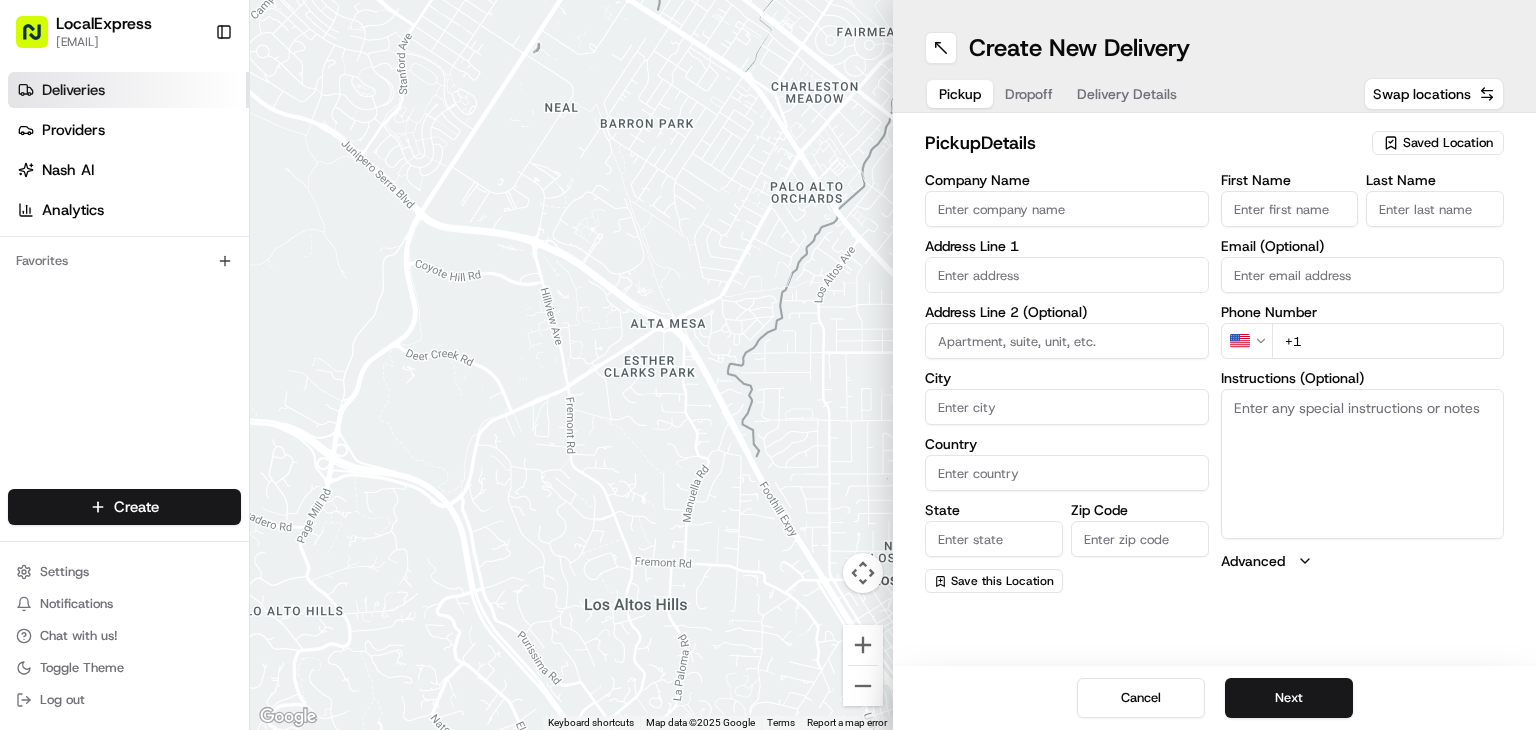 click on "Deliveries" at bounding box center [128, 90] 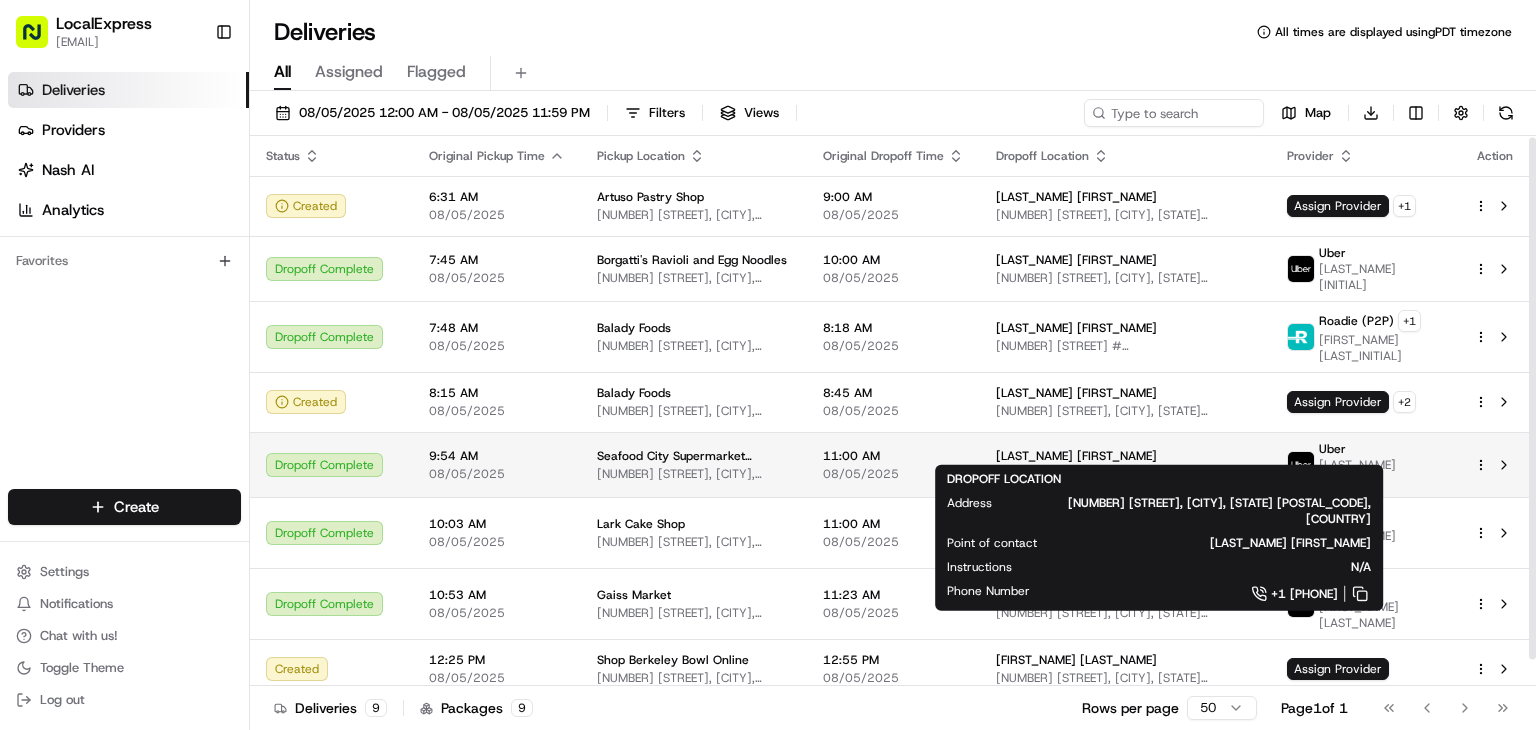 scroll, scrollTop: 30, scrollLeft: 0, axis: vertical 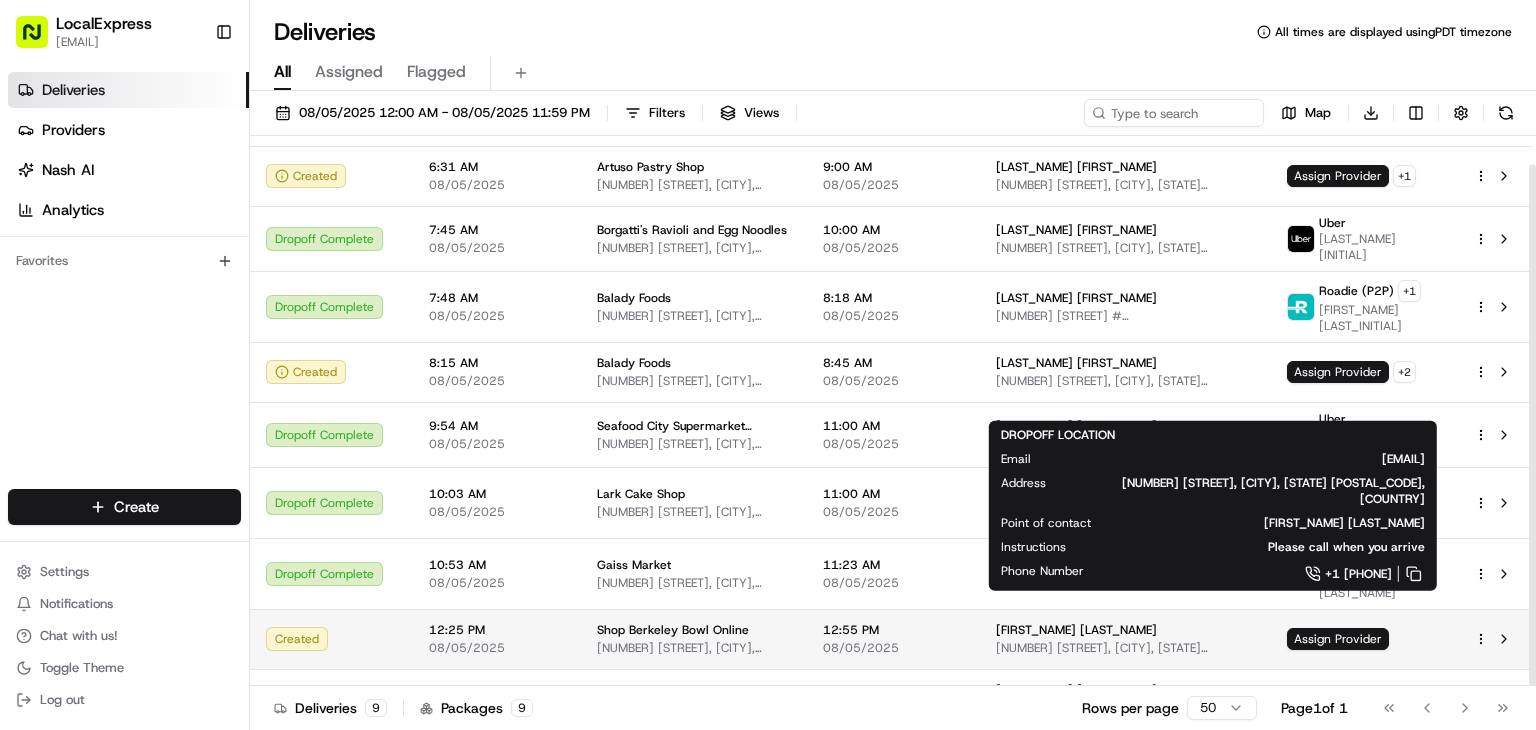 click on "[FIRST] [LAST]" at bounding box center (1125, 630) 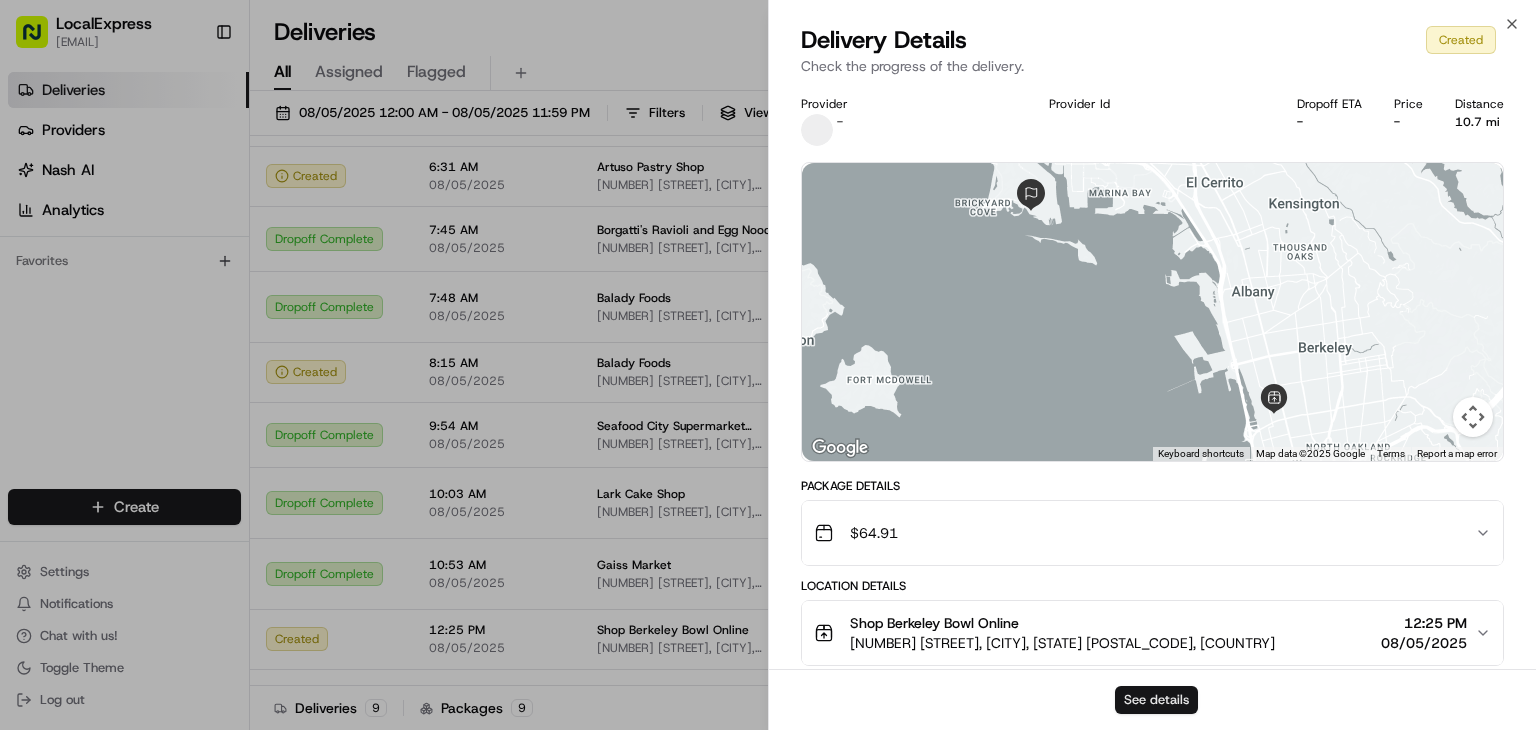 click on "See details" at bounding box center (1156, 700) 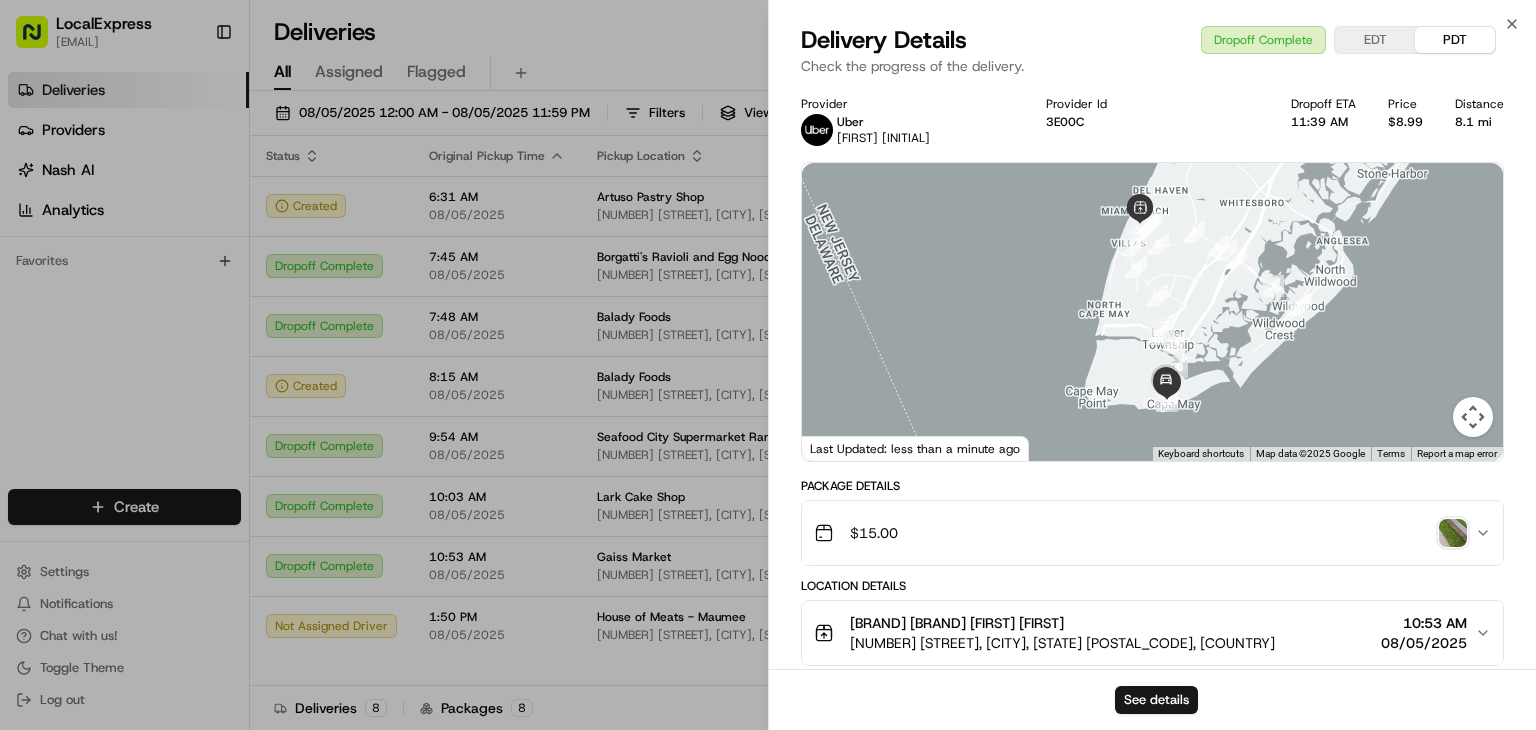 scroll, scrollTop: 0, scrollLeft: 0, axis: both 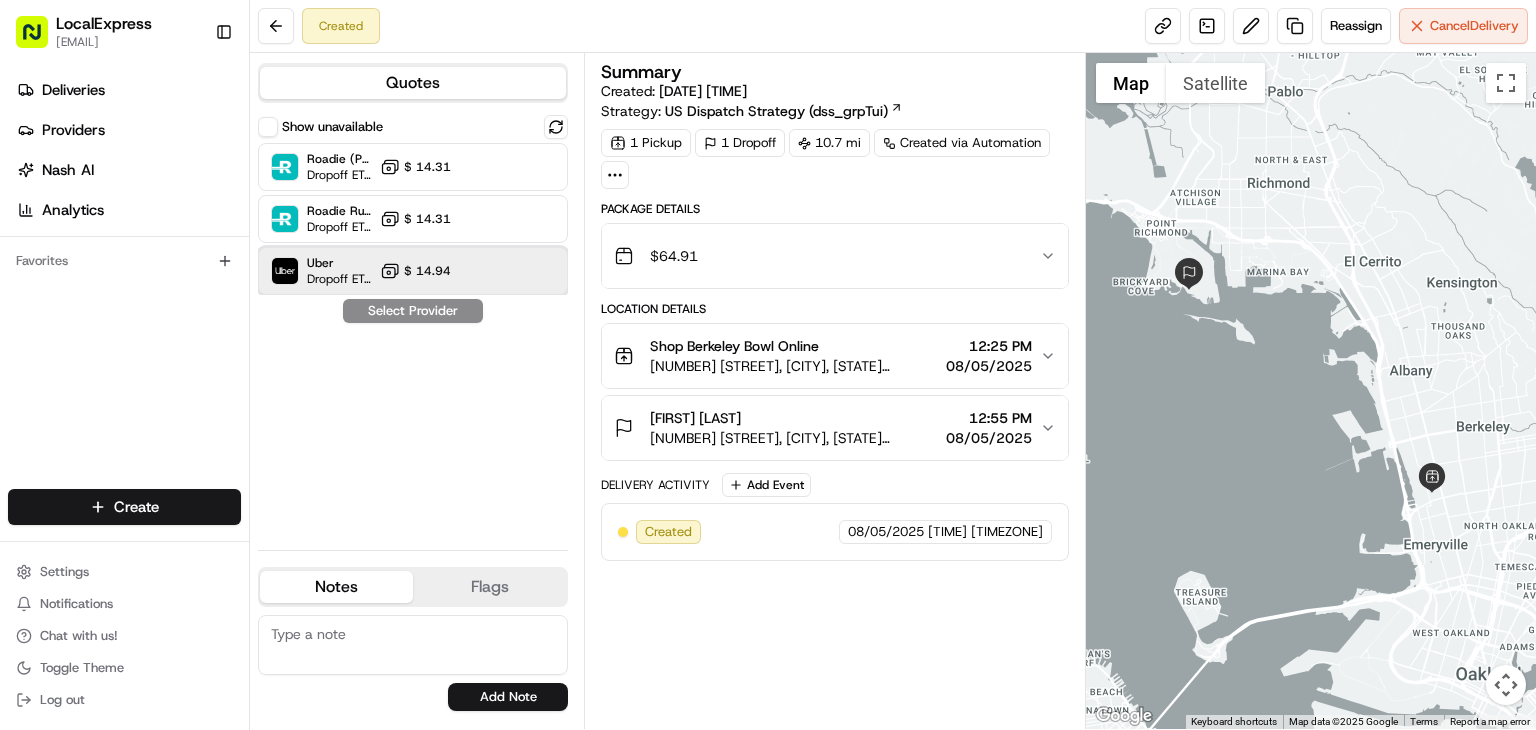 click at bounding box center [507, 271] 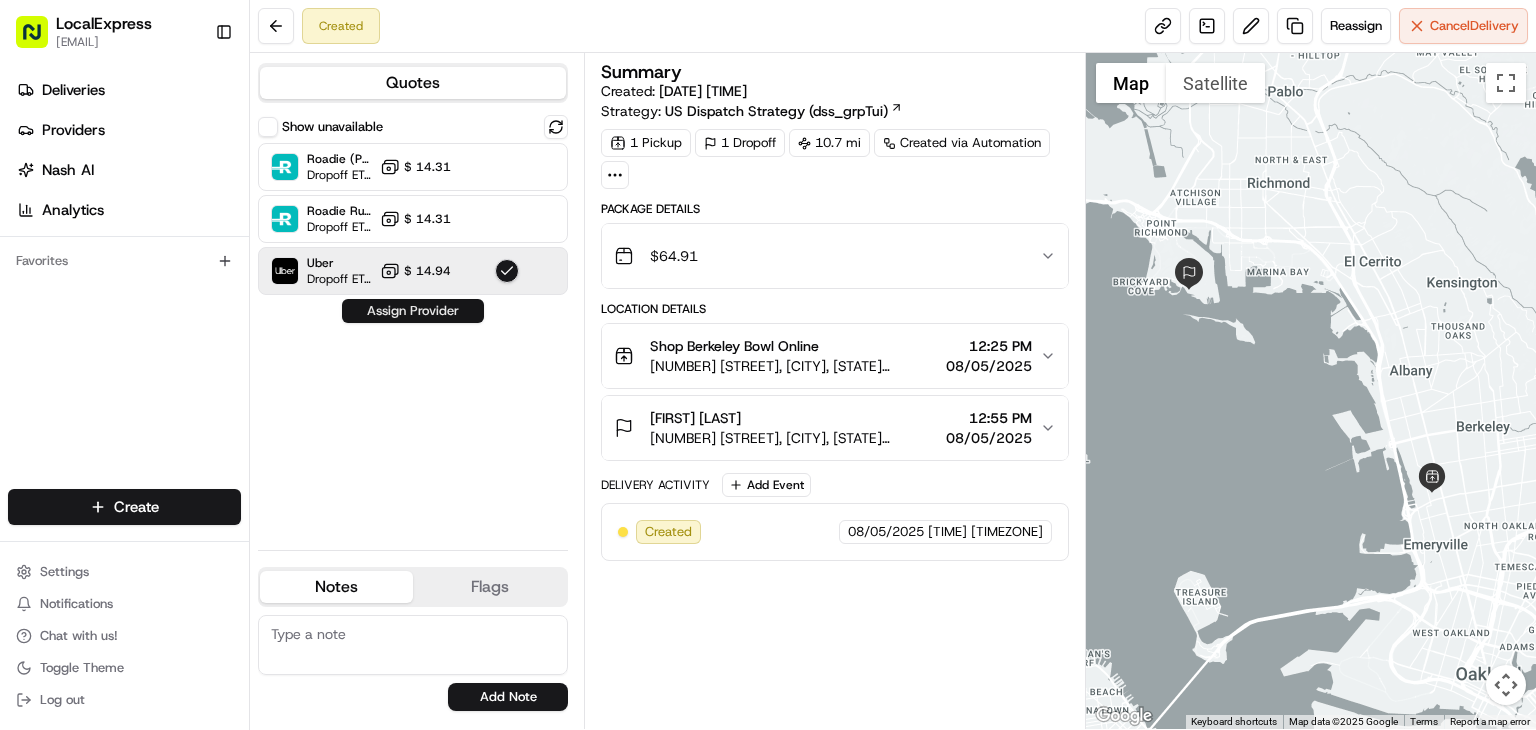 click on "Assign Provider" at bounding box center (413, 311) 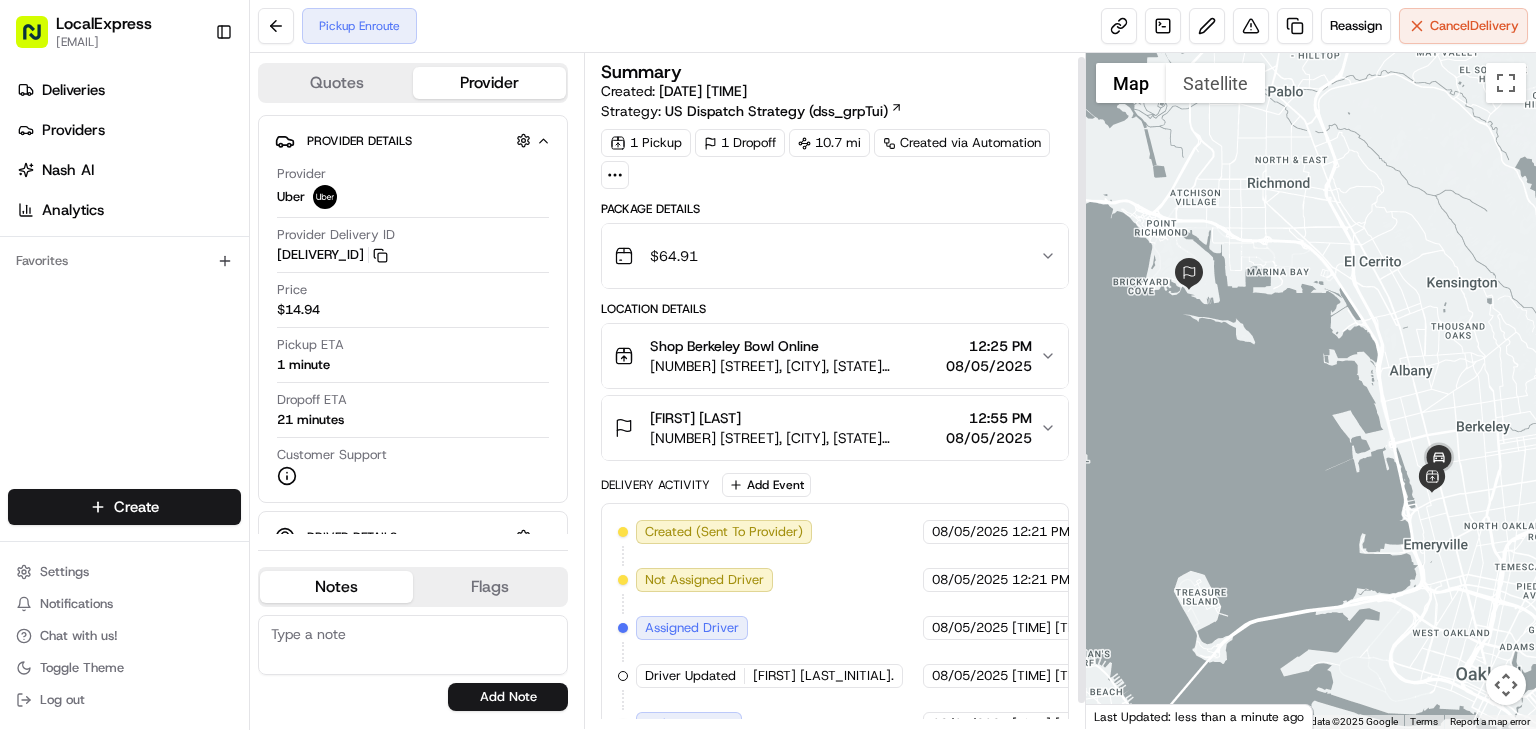 scroll, scrollTop: 29, scrollLeft: 0, axis: vertical 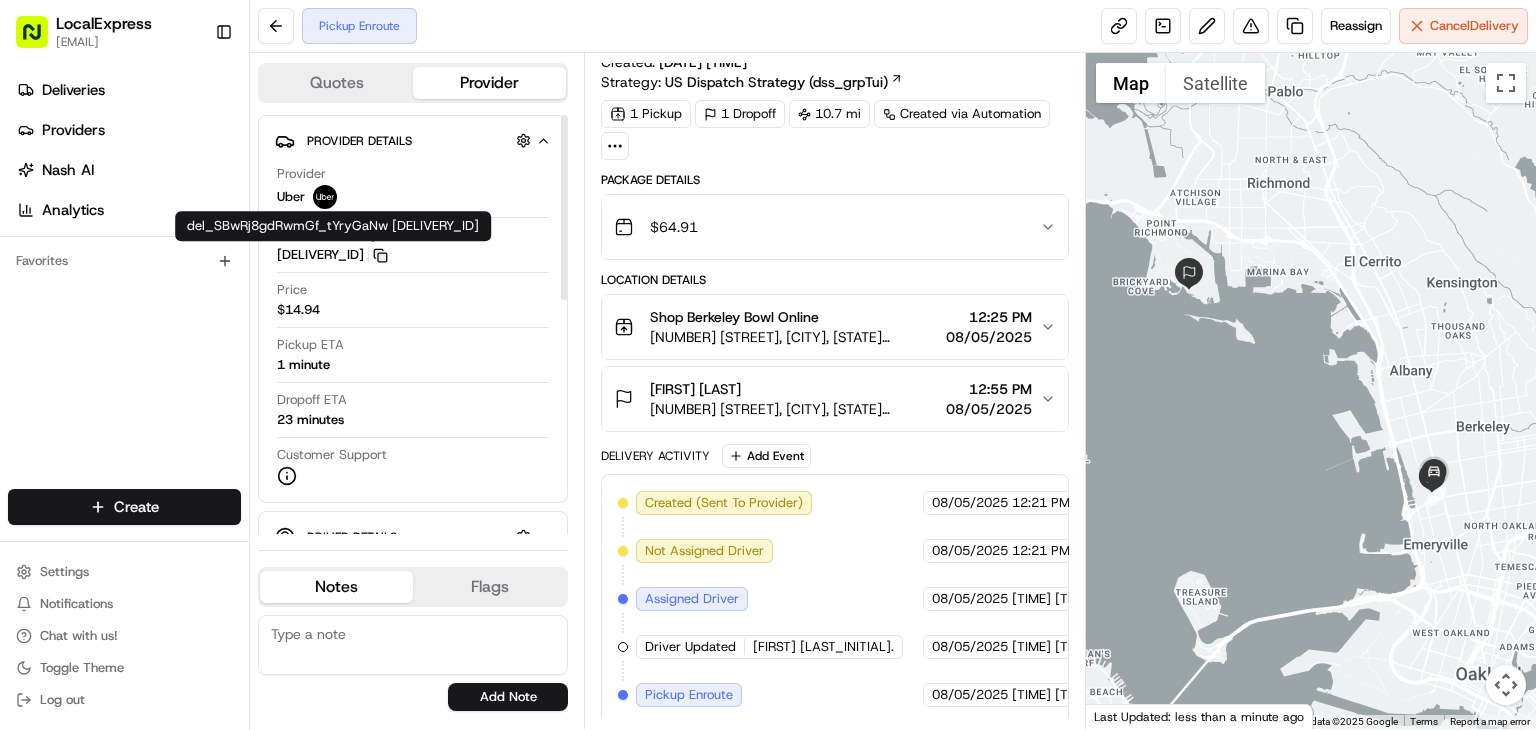 click 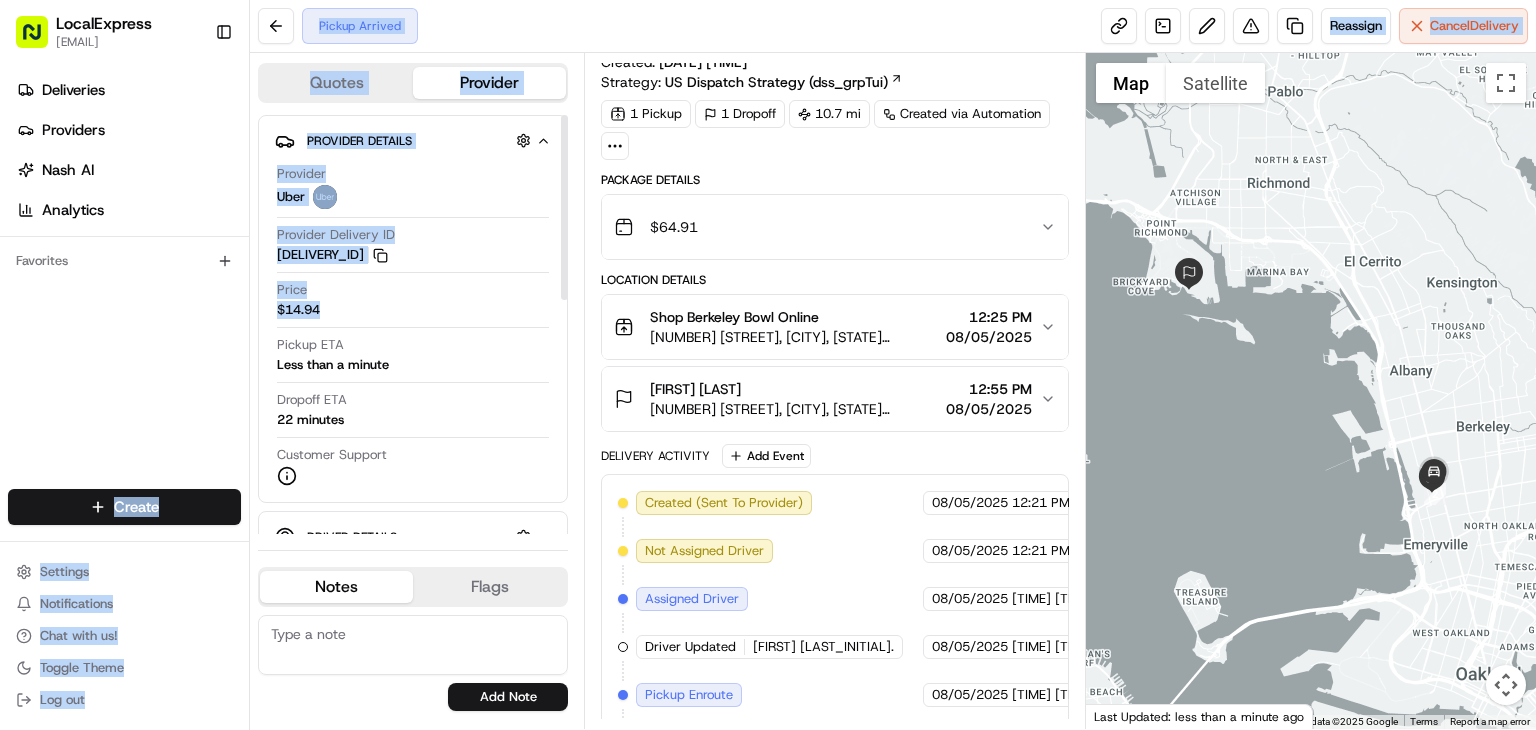 drag, startPoint x: 322, startPoint y: 309, endPoint x: 245, endPoint y: 316, distance: 77.31753 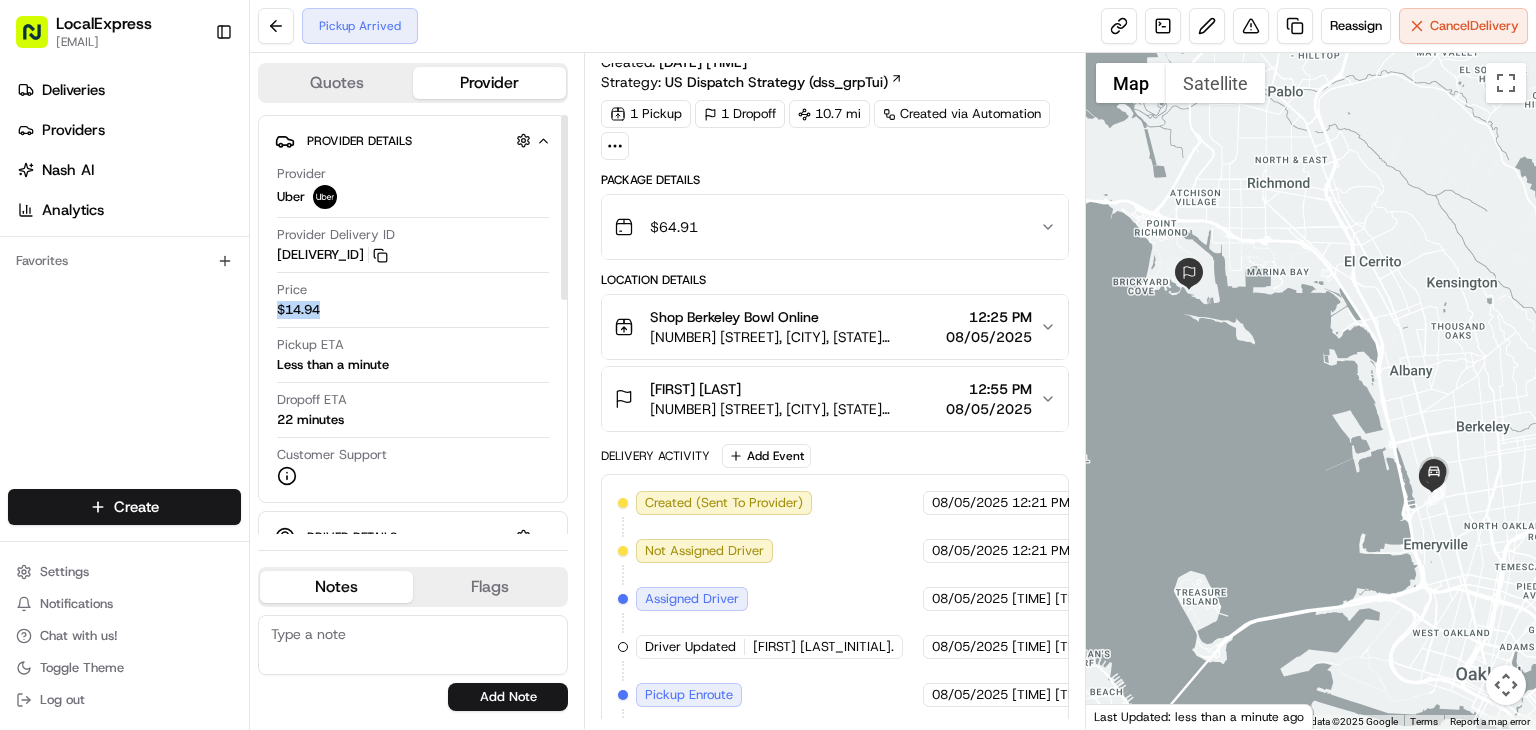 drag, startPoint x: 331, startPoint y: 309, endPoint x: 274, endPoint y: 310, distance: 57.00877 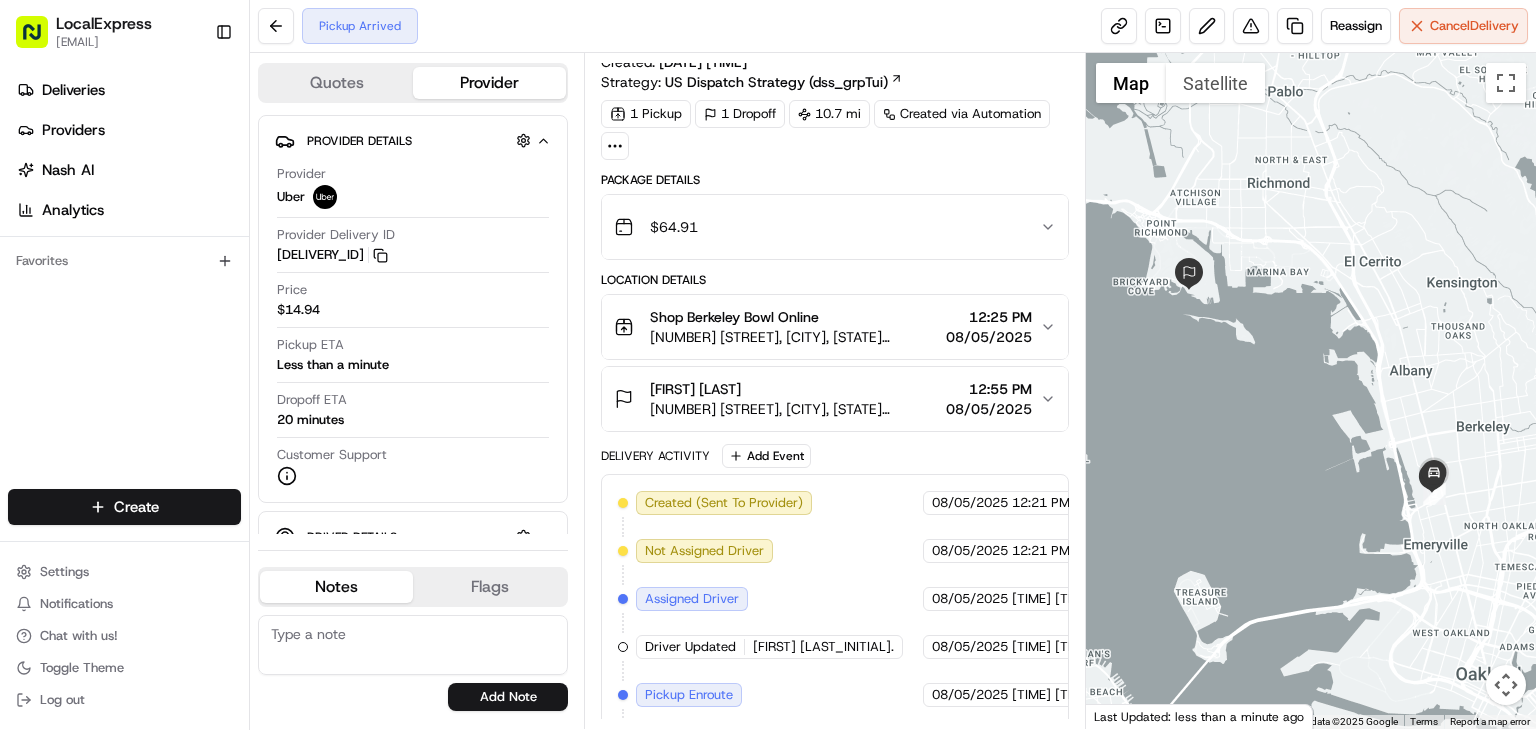 click on "LocalExpress" at bounding box center [104, 24] 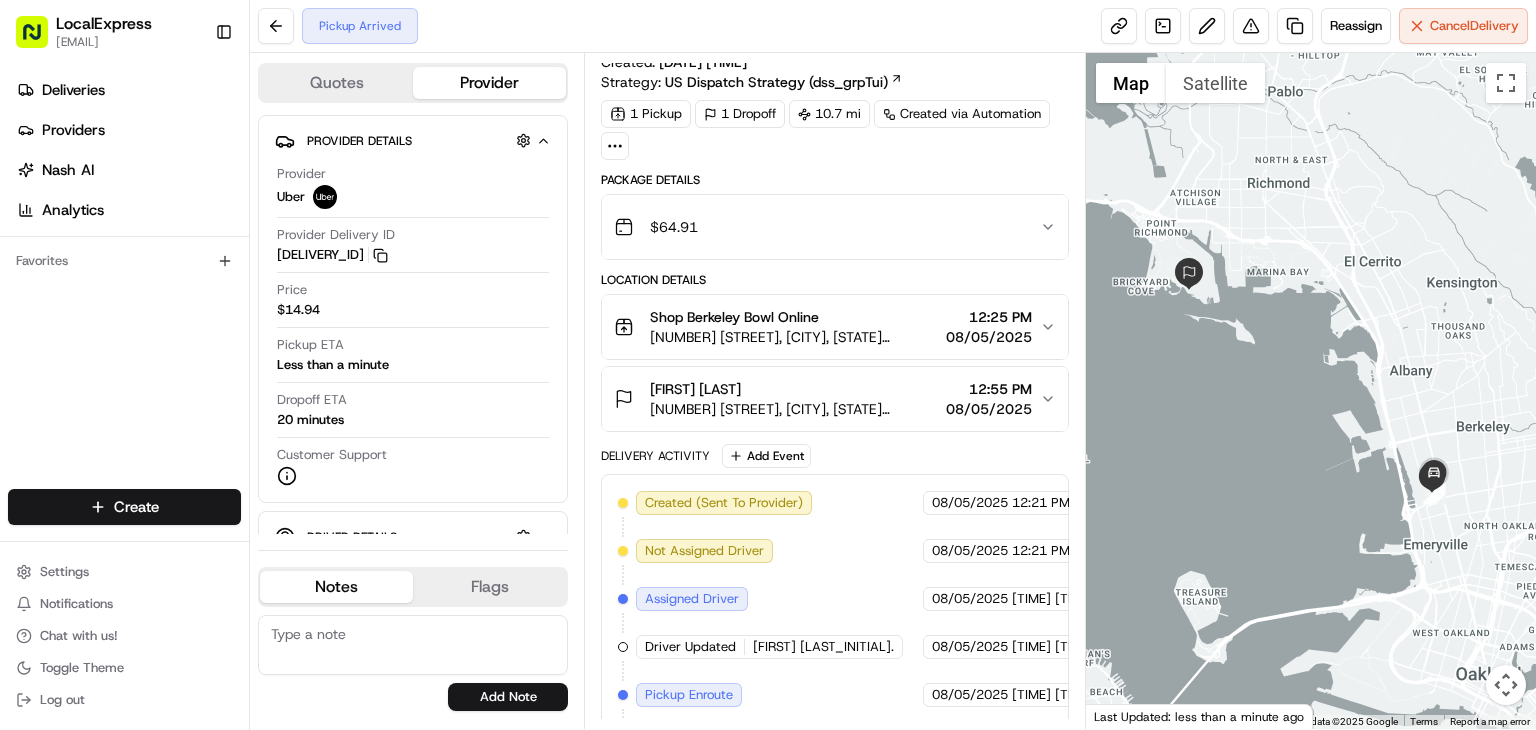 click on "Deliveries Providers Nash AI Analytics" at bounding box center [128, 150] 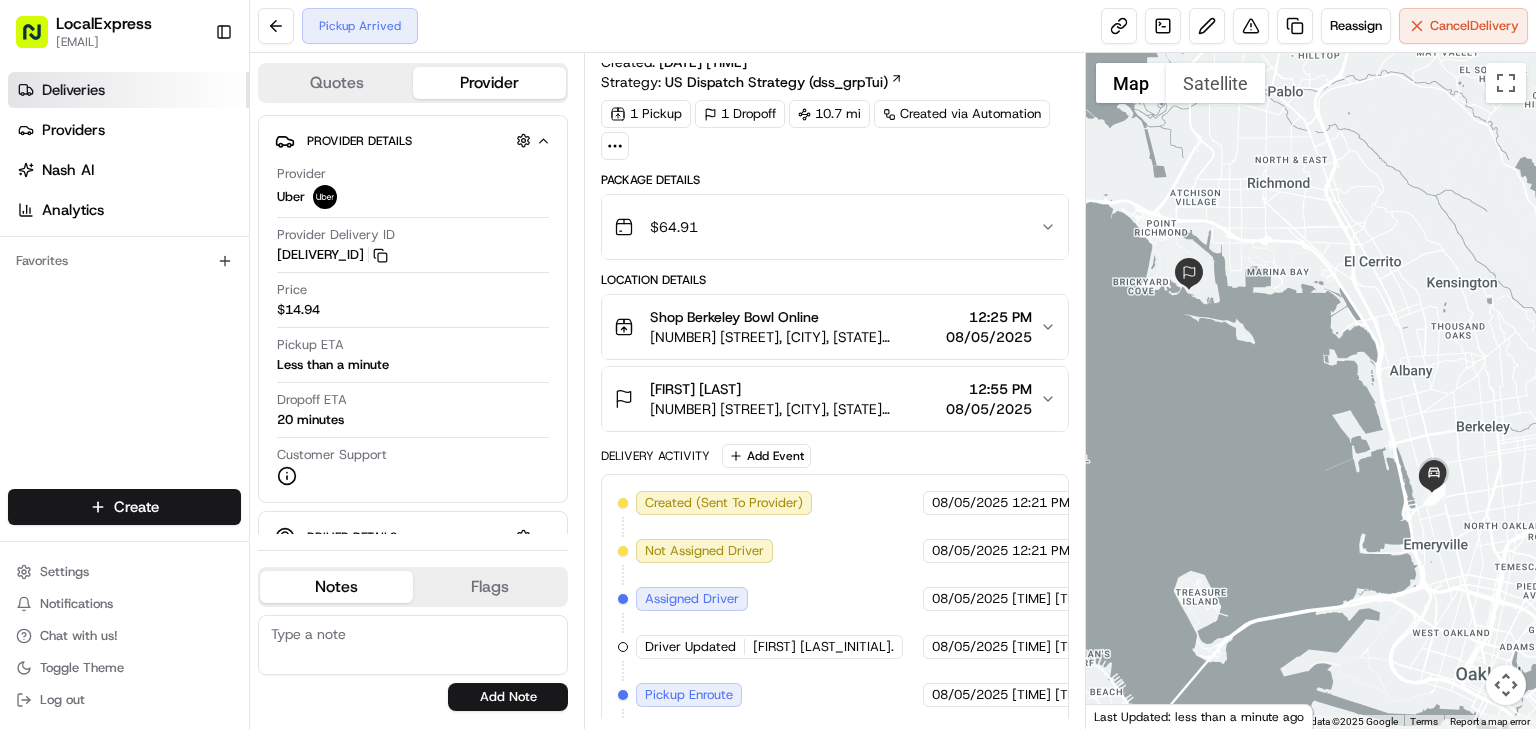 click on "Deliveries" at bounding box center [128, 90] 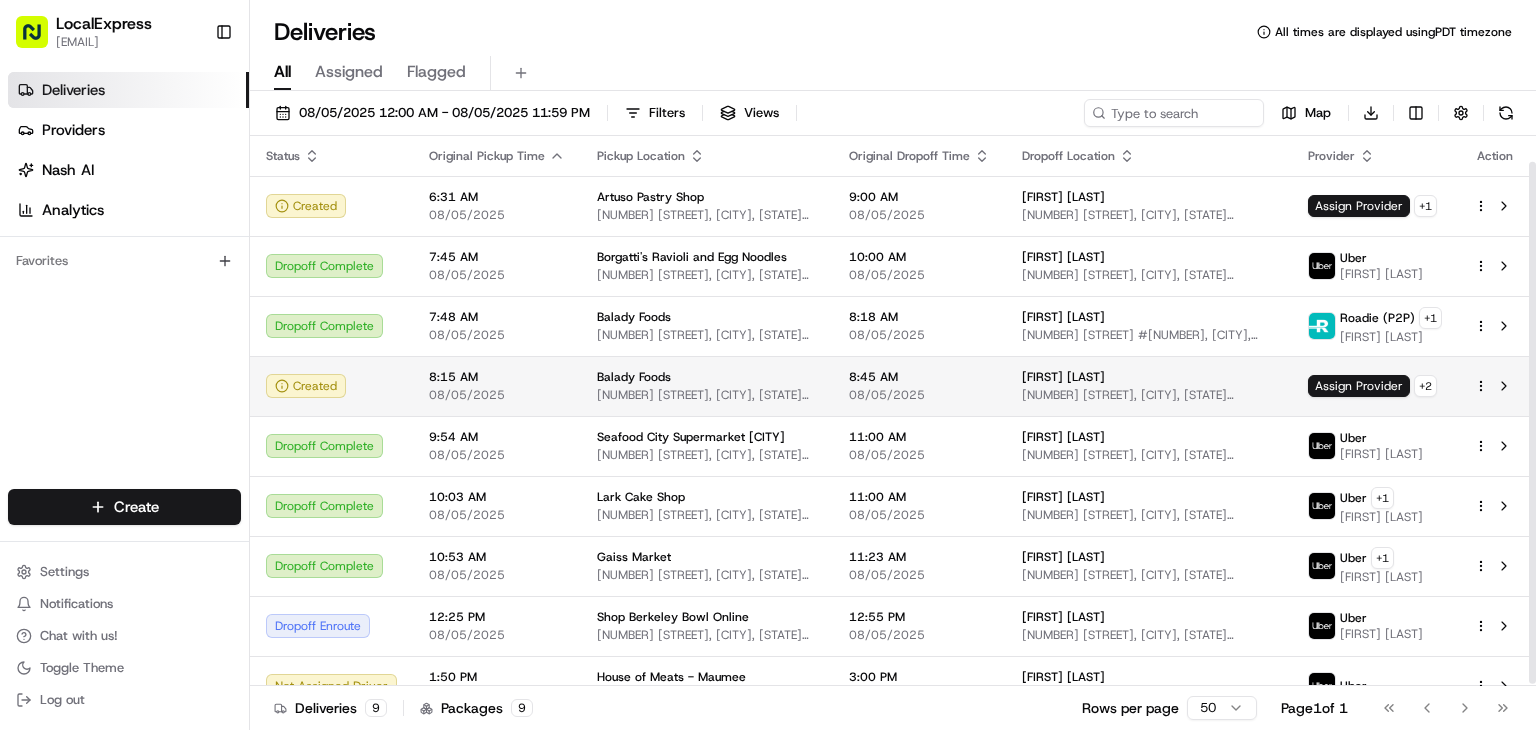 scroll, scrollTop: 0, scrollLeft: 0, axis: both 